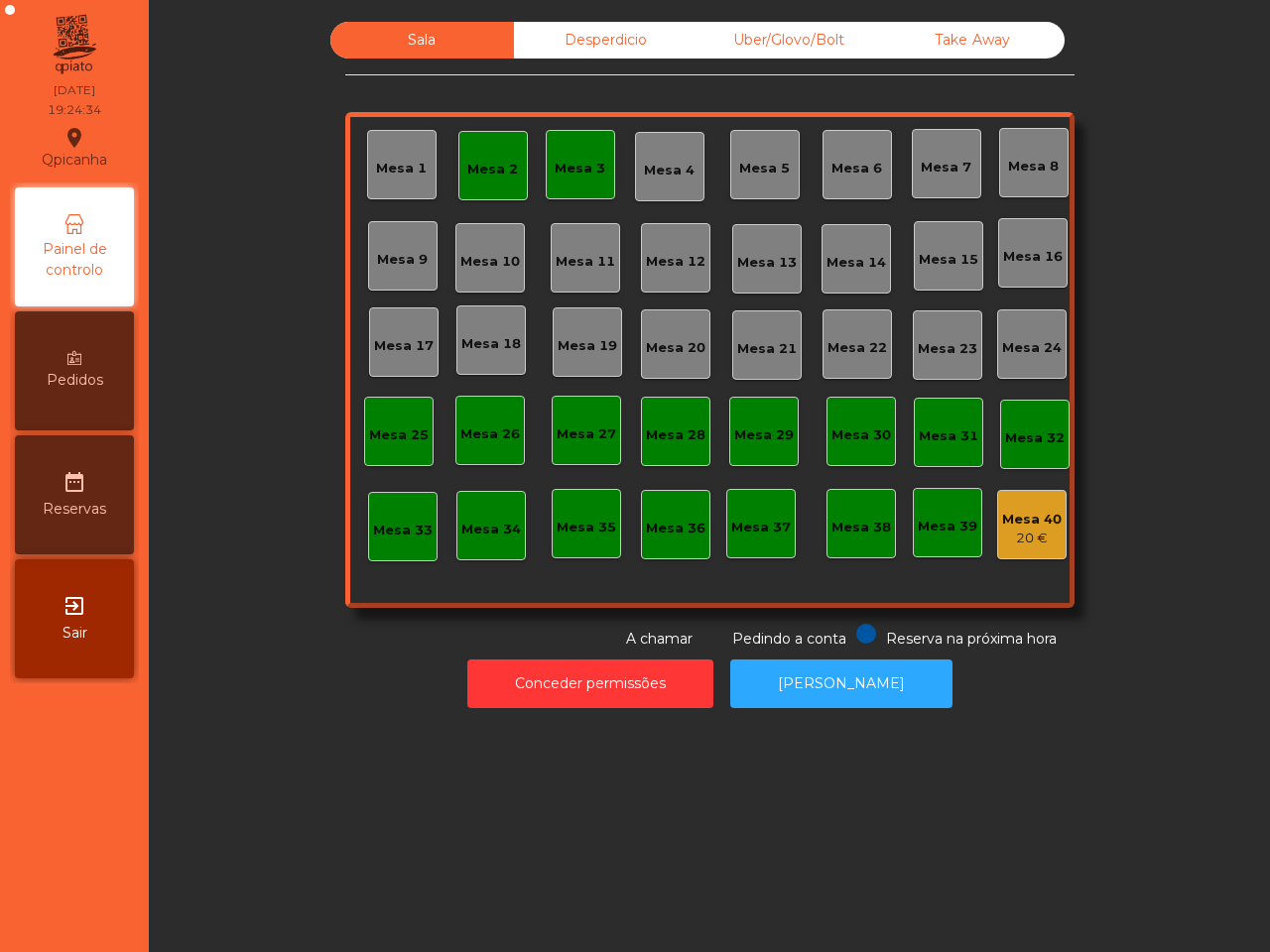 scroll, scrollTop: 0, scrollLeft: 0, axis: both 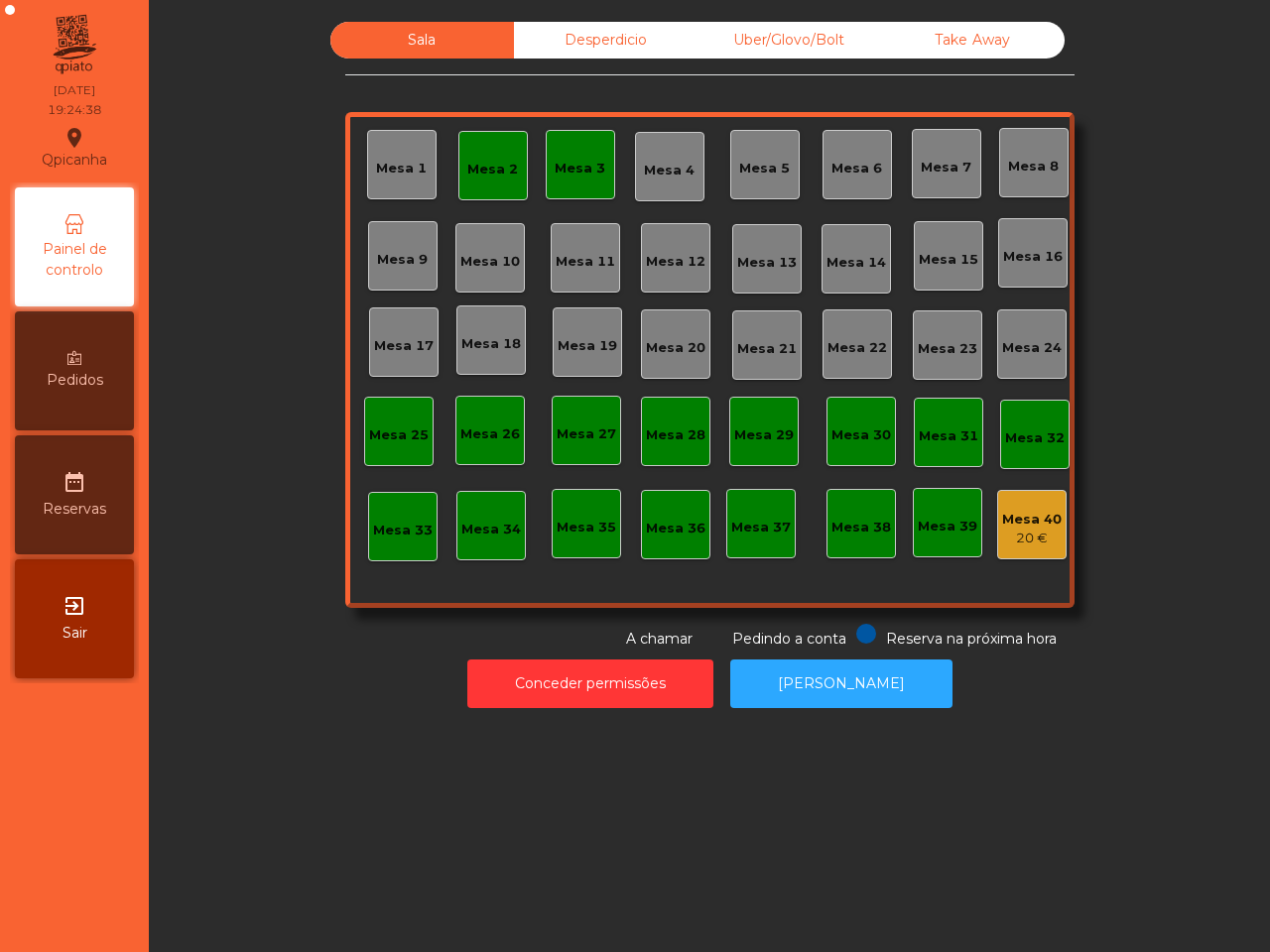 click on "Uber/Glovo/Bolt" 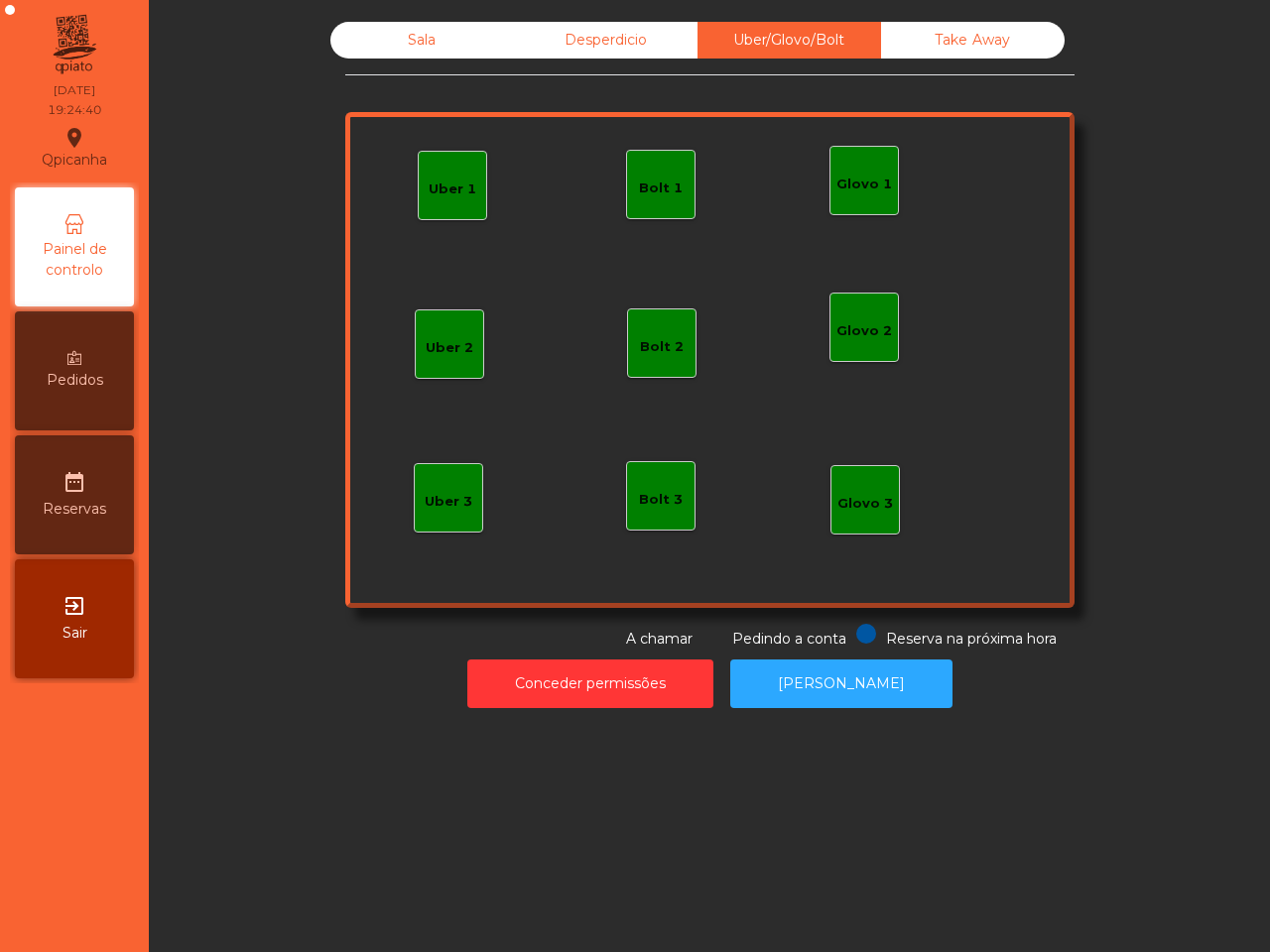 click on "Bolt 1" 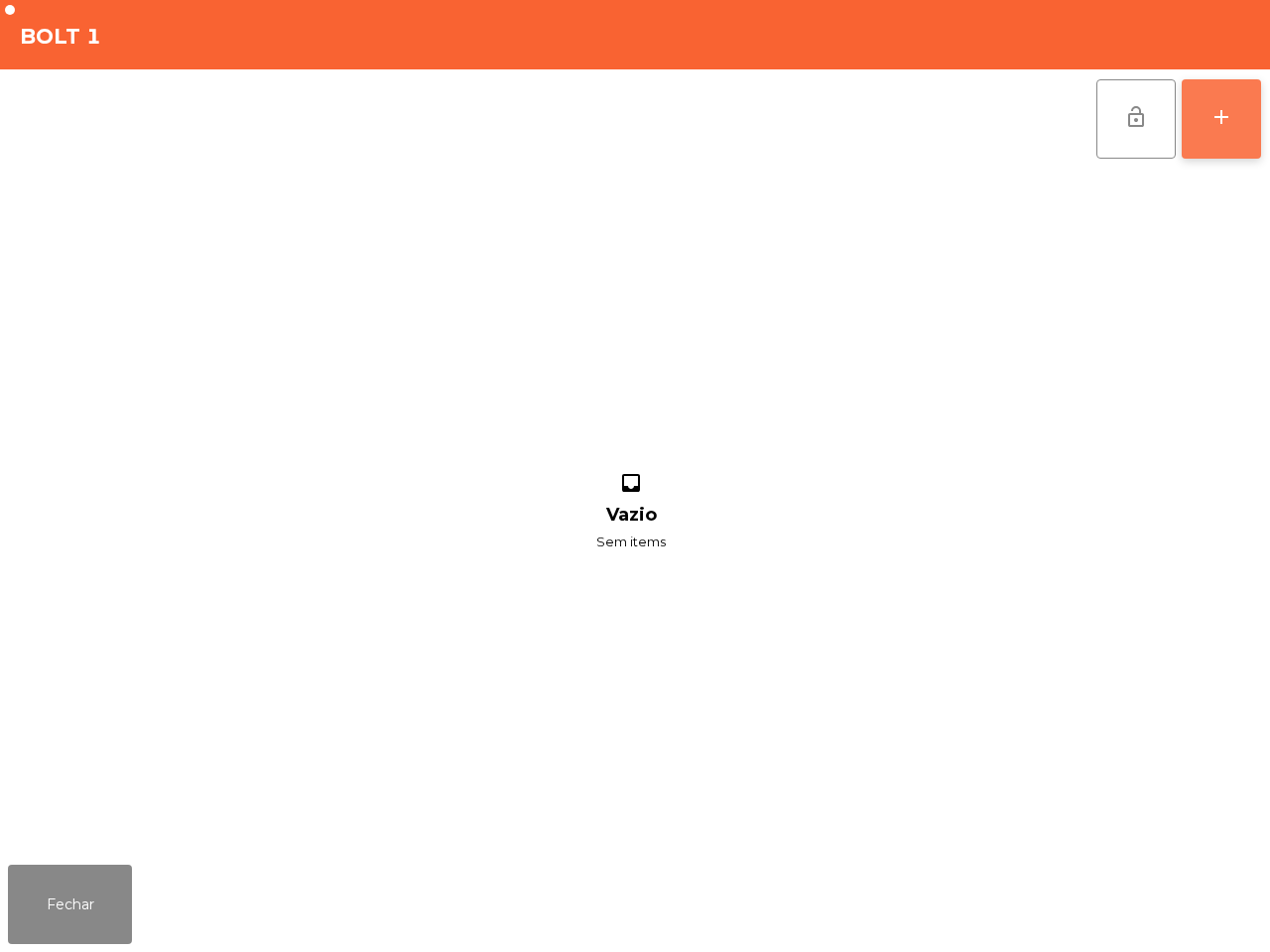 click on "add" 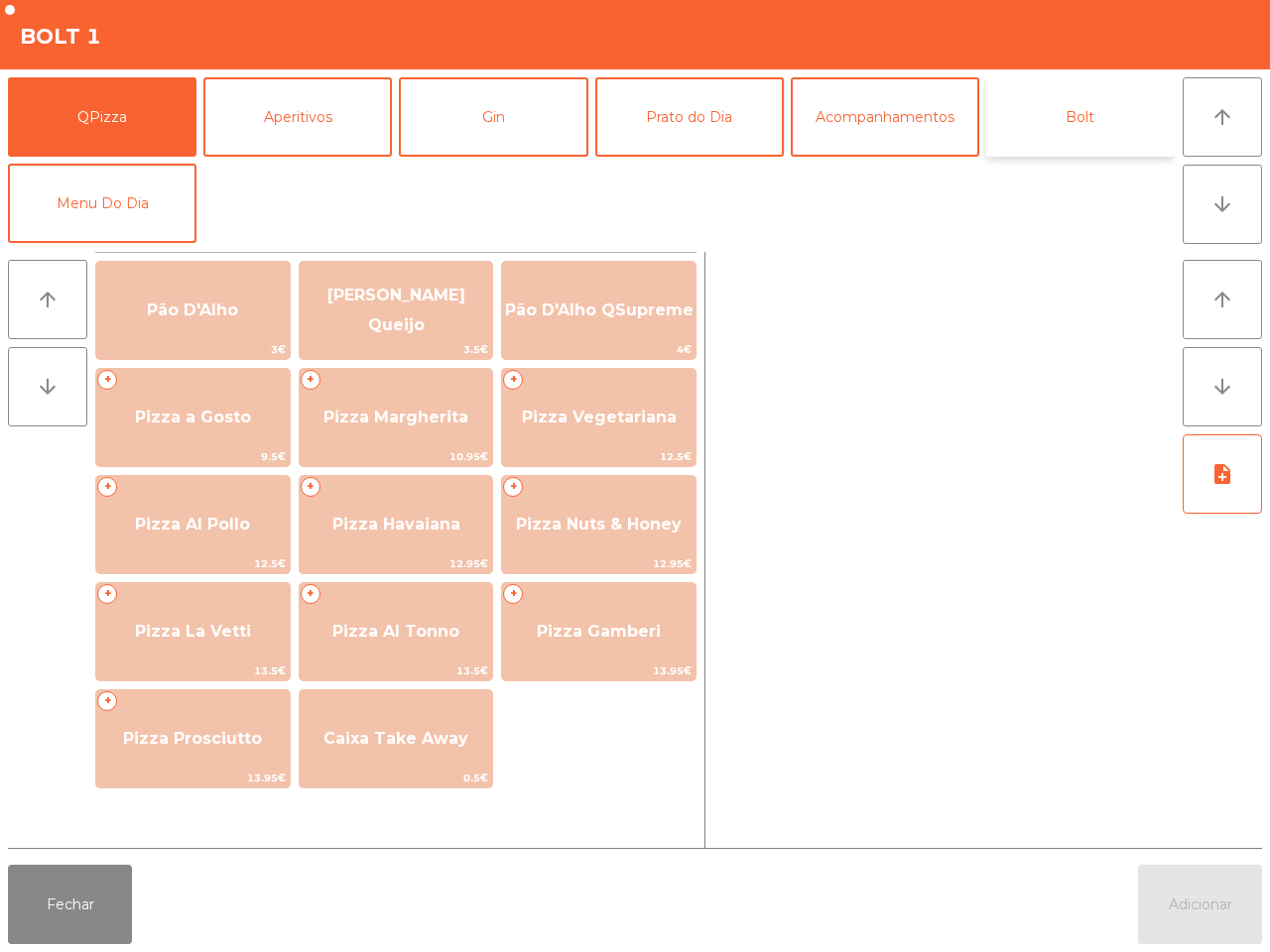 click on "Bolt" 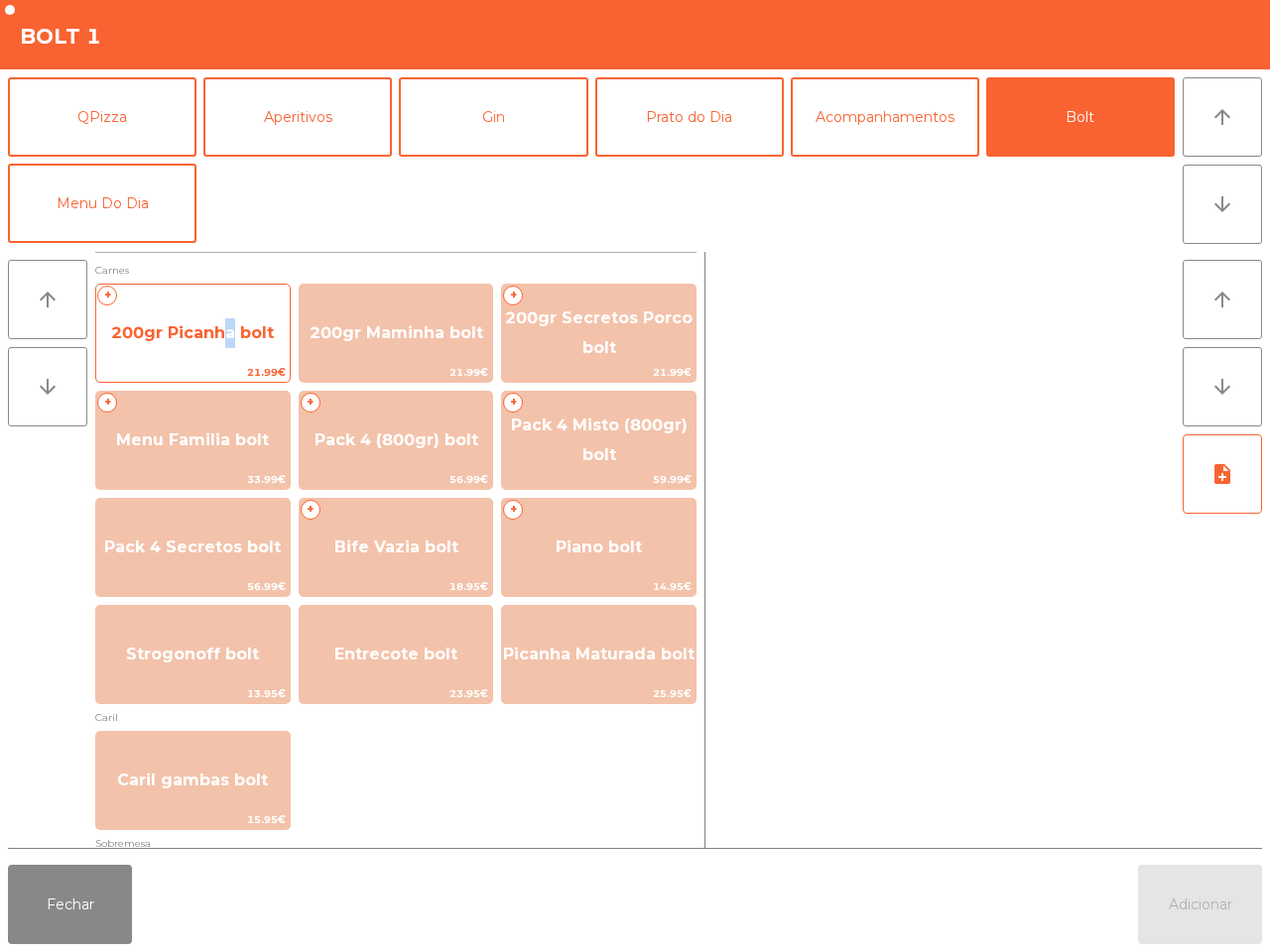 click on "200gr Picanha bolt" 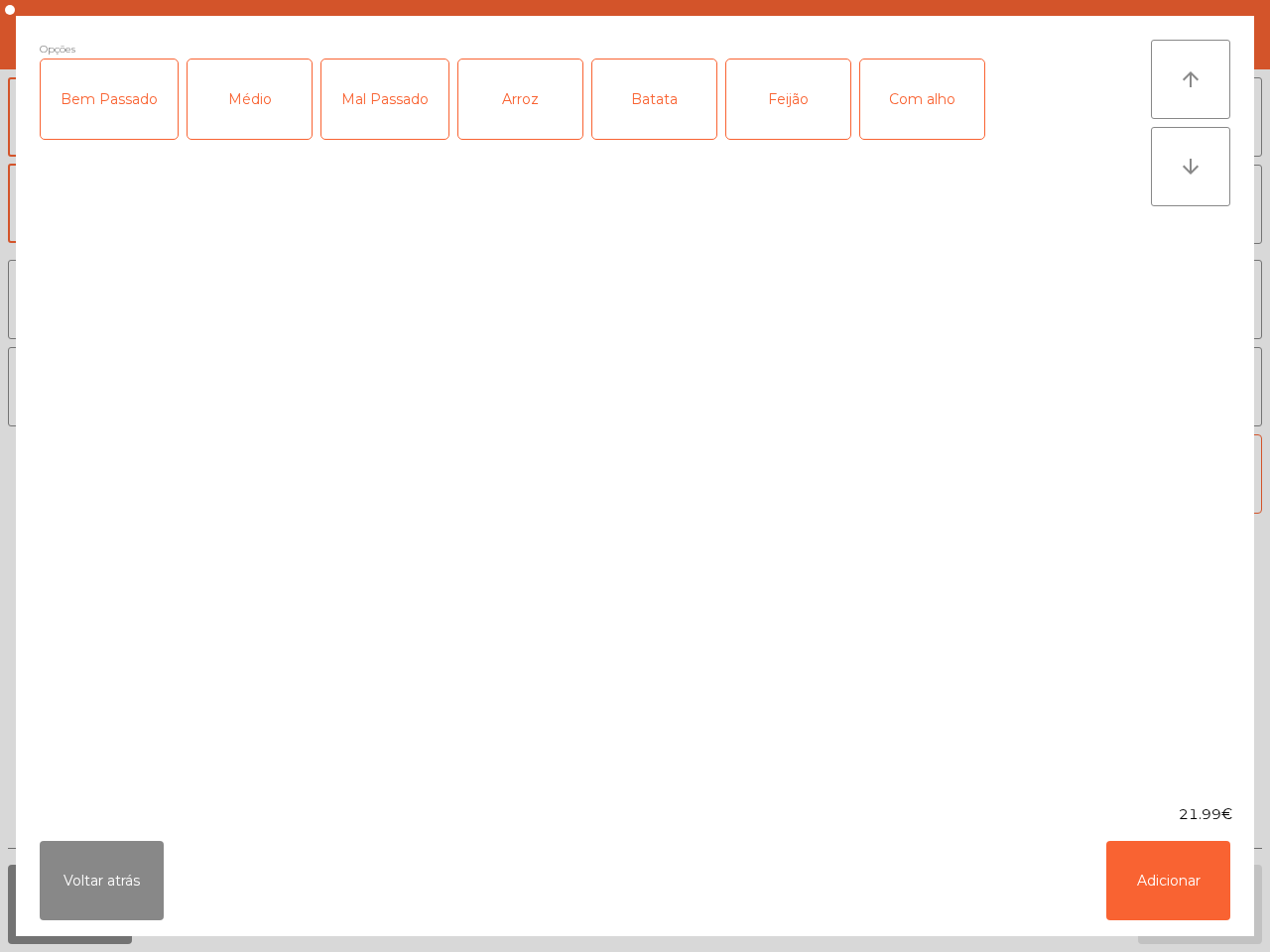 click on "Médio" 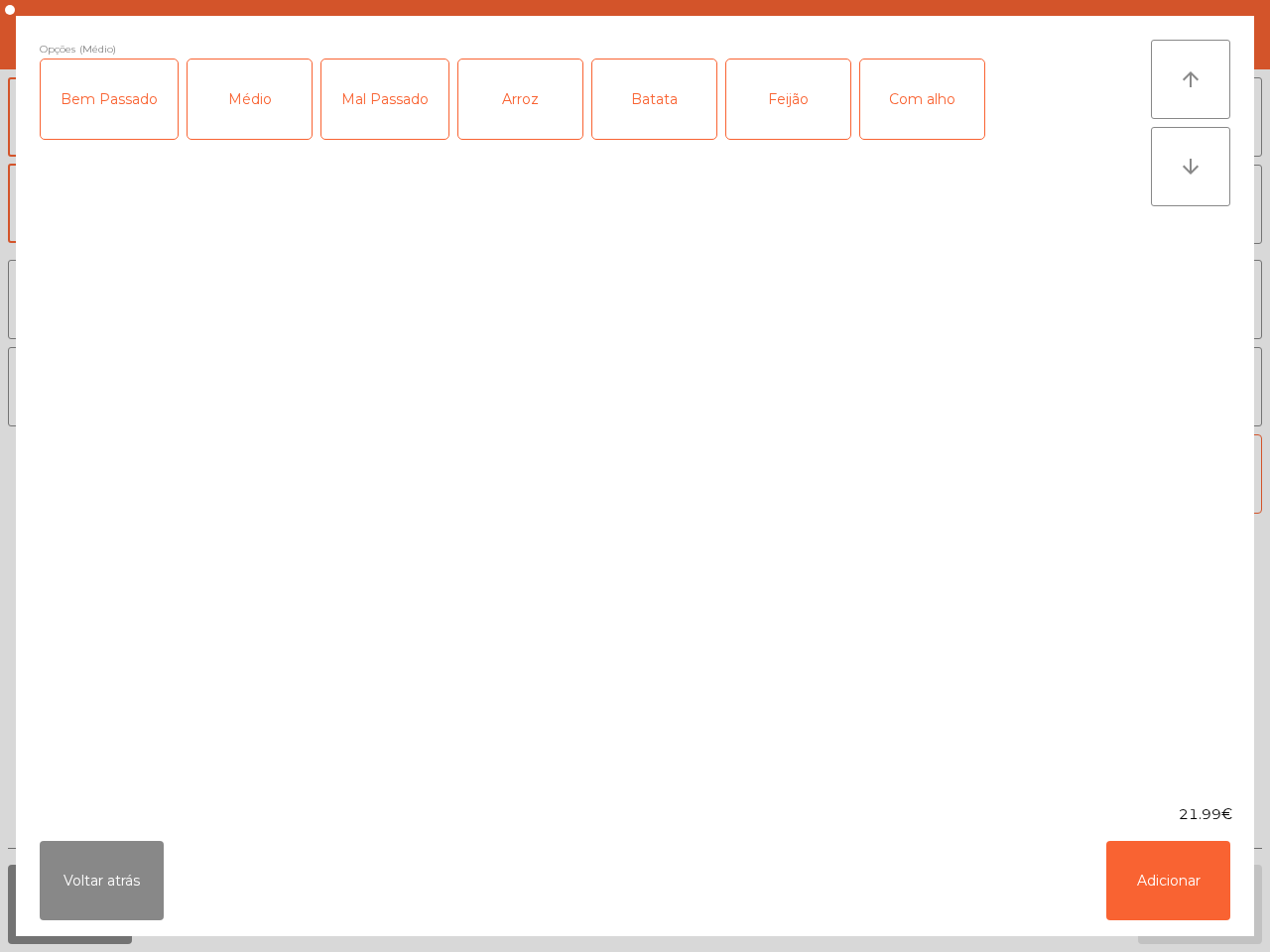 click on "Arroz" 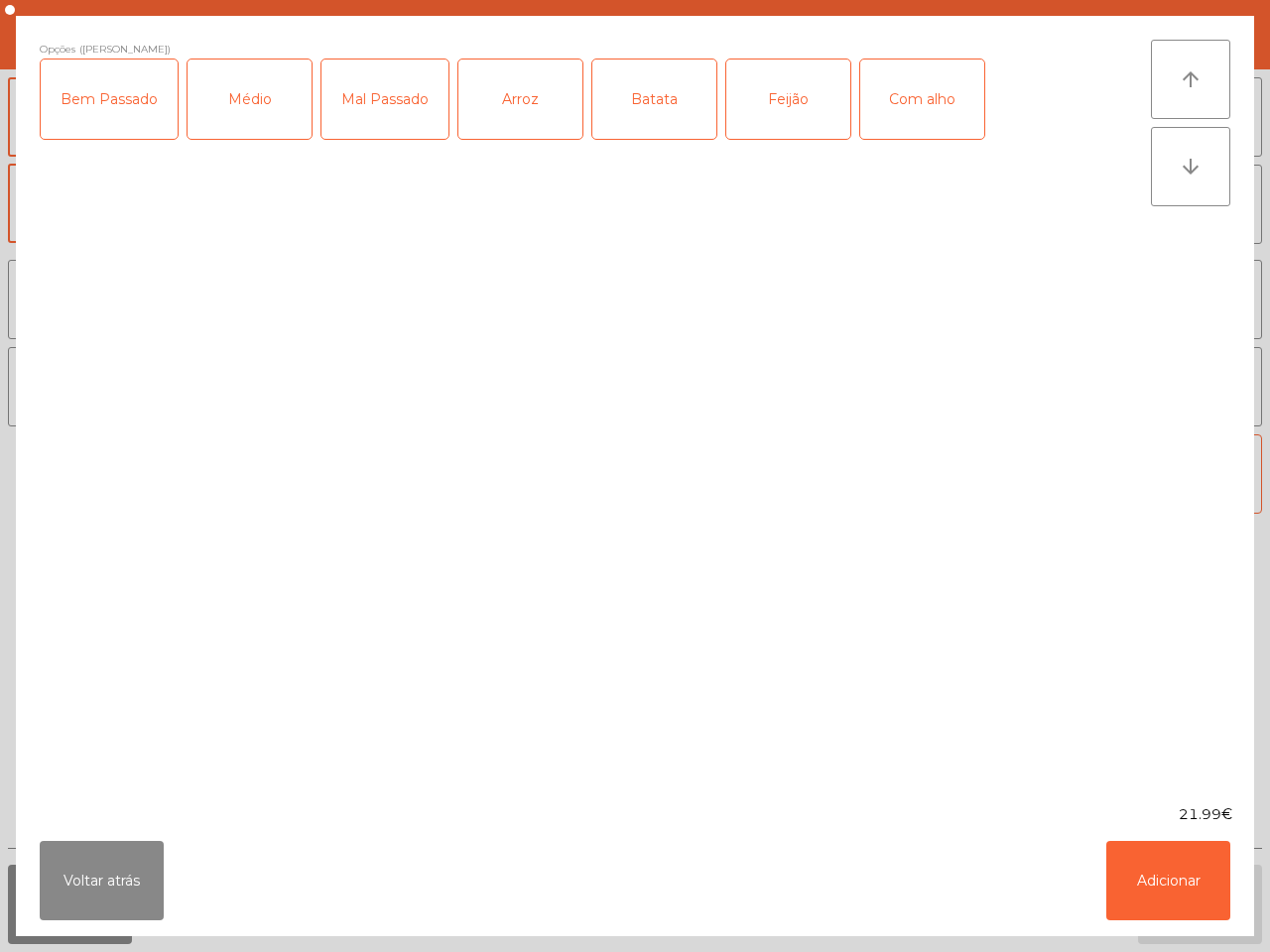 click on "Batata" 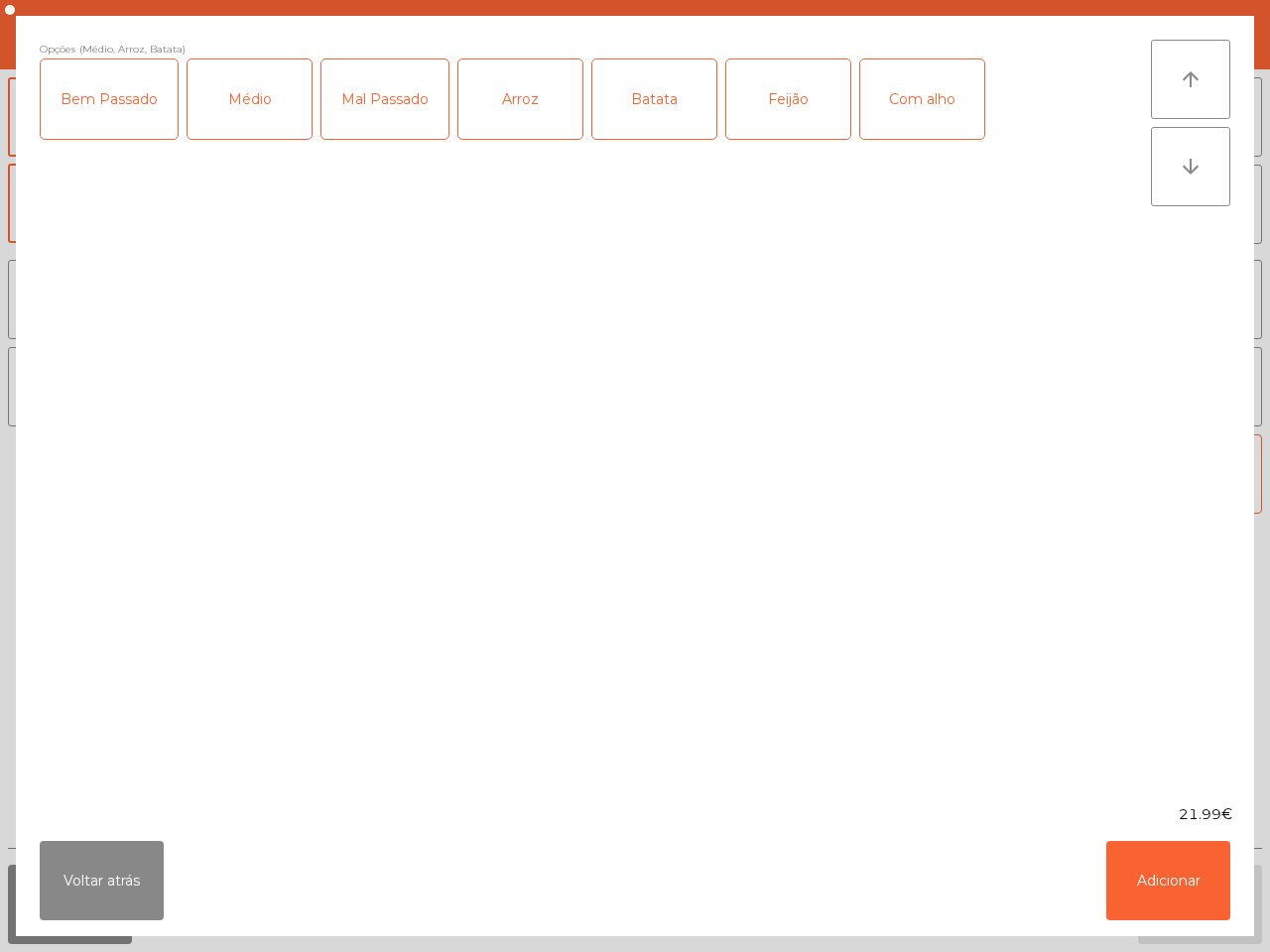 click on "Feijão" 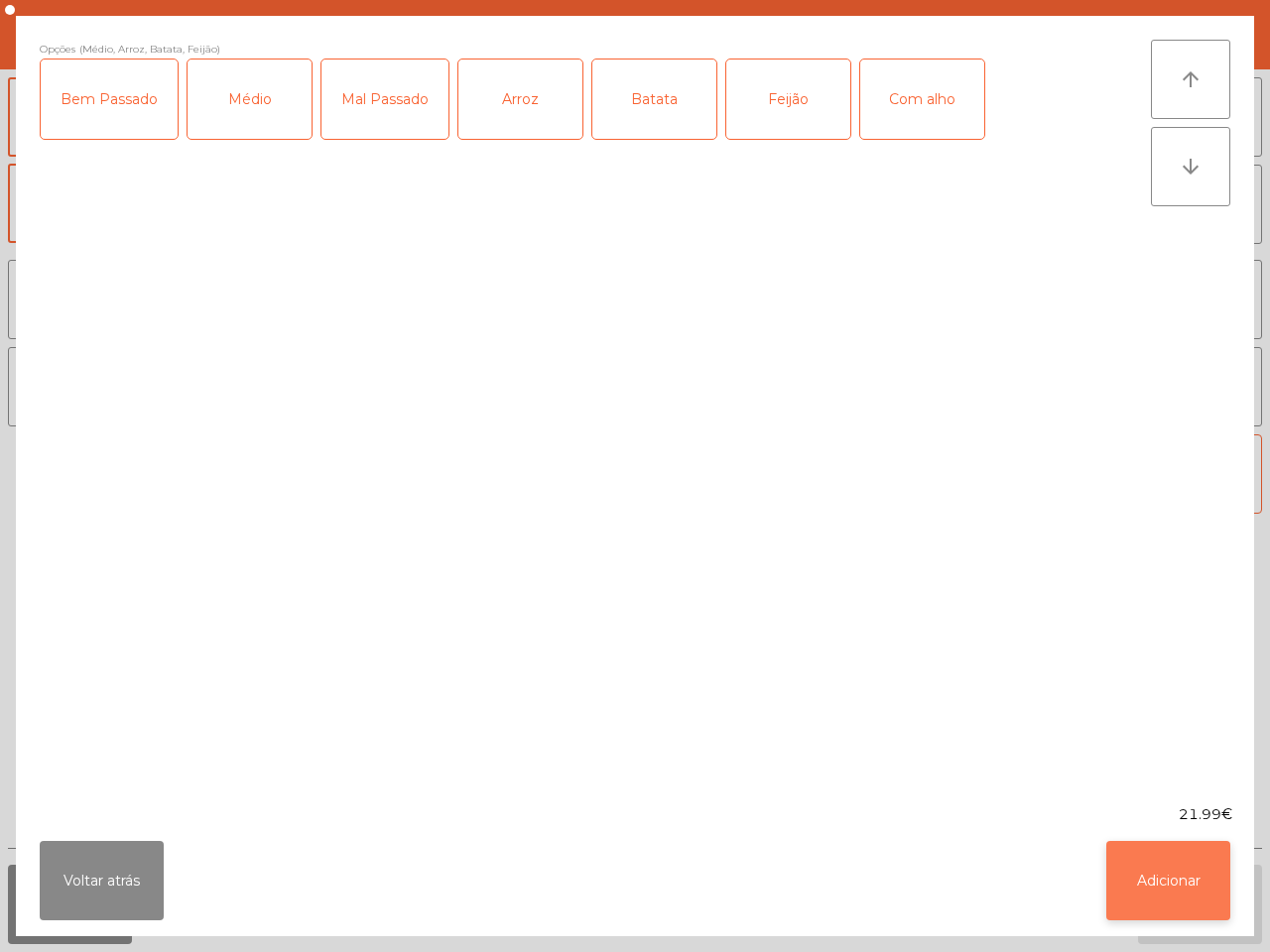 click on "Adicionar" 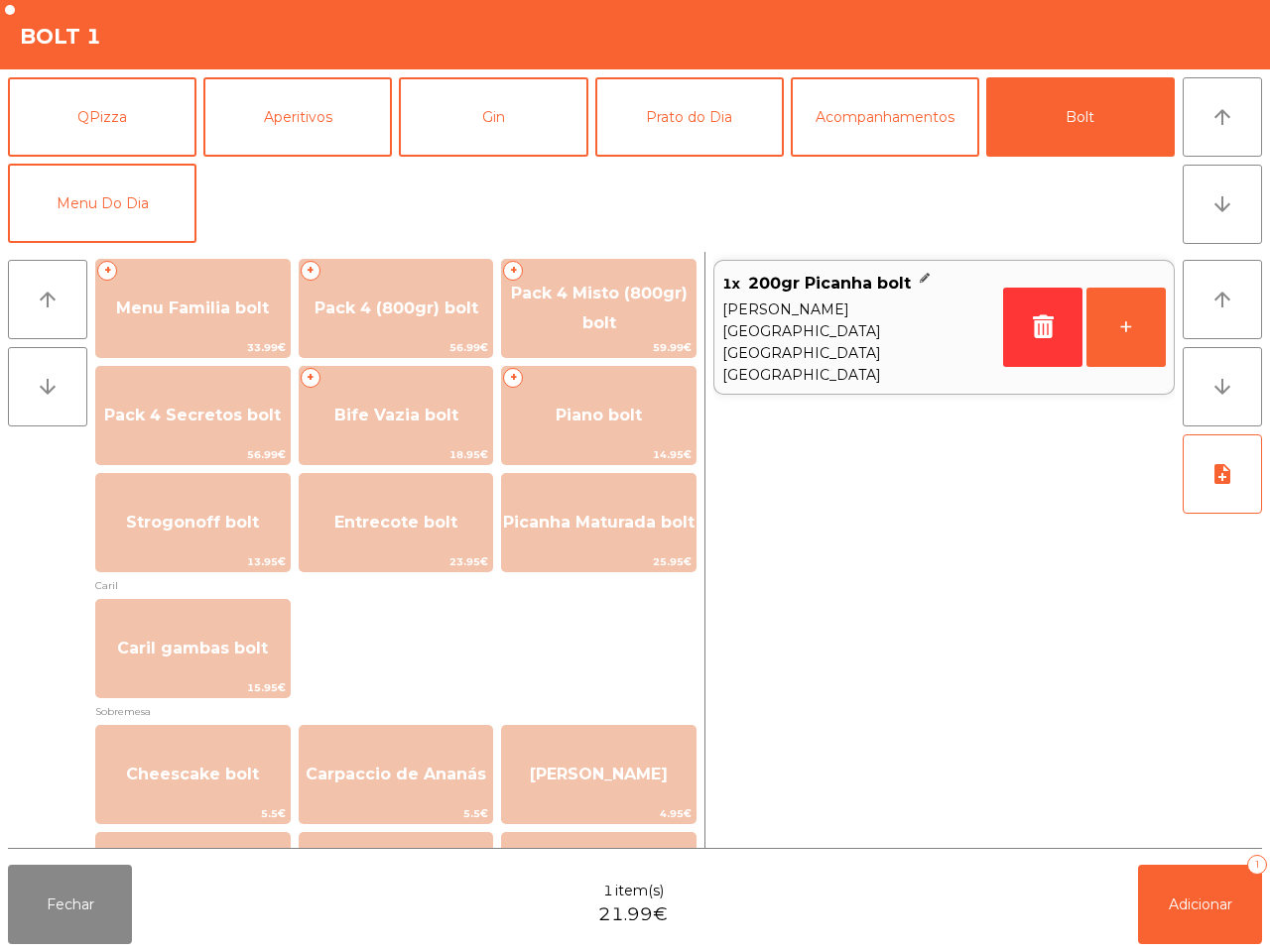 scroll, scrollTop: 496, scrollLeft: 0, axis: vertical 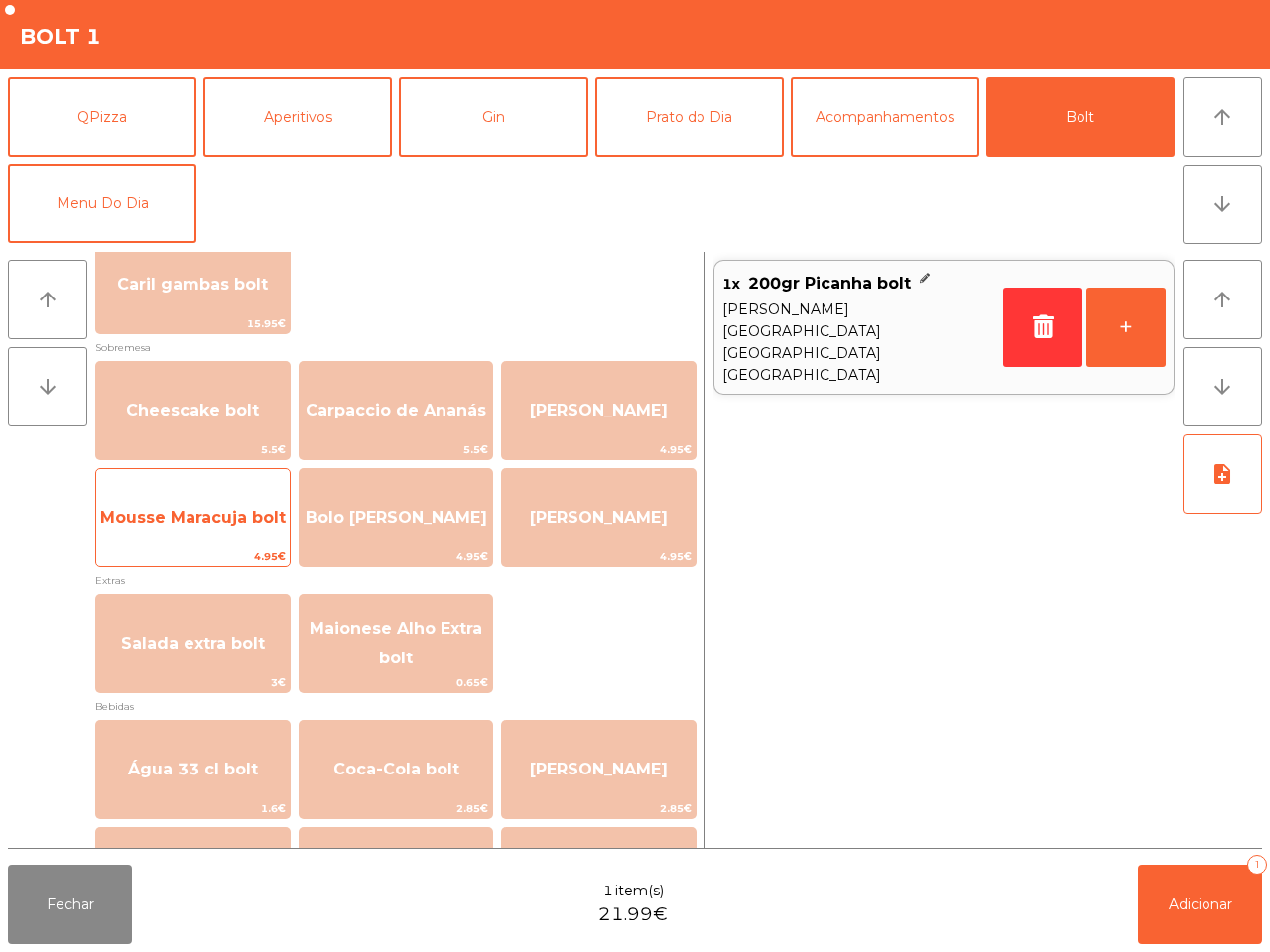 click on "Mousse Maracuja bolt" 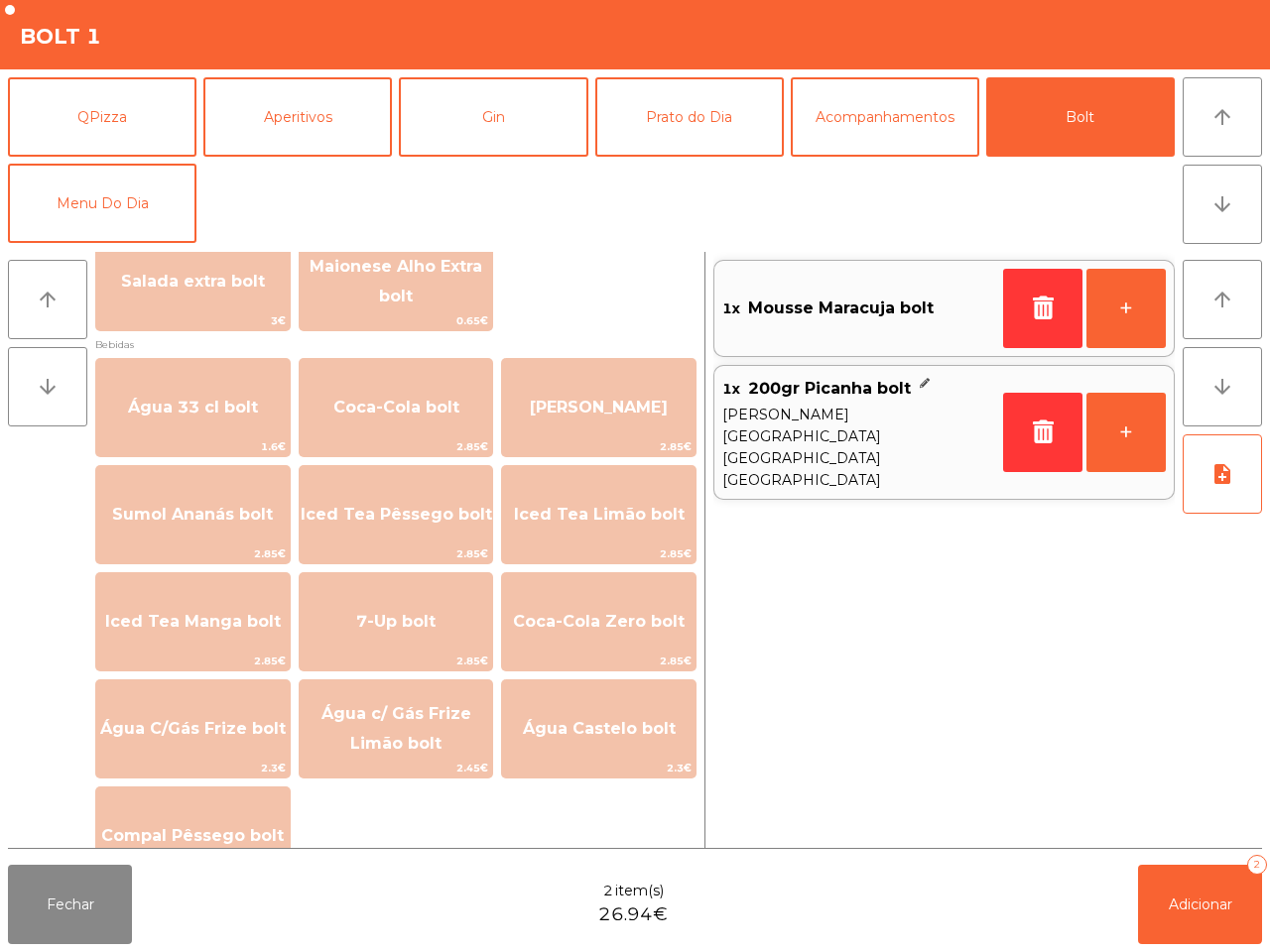 scroll, scrollTop: 868, scrollLeft: 0, axis: vertical 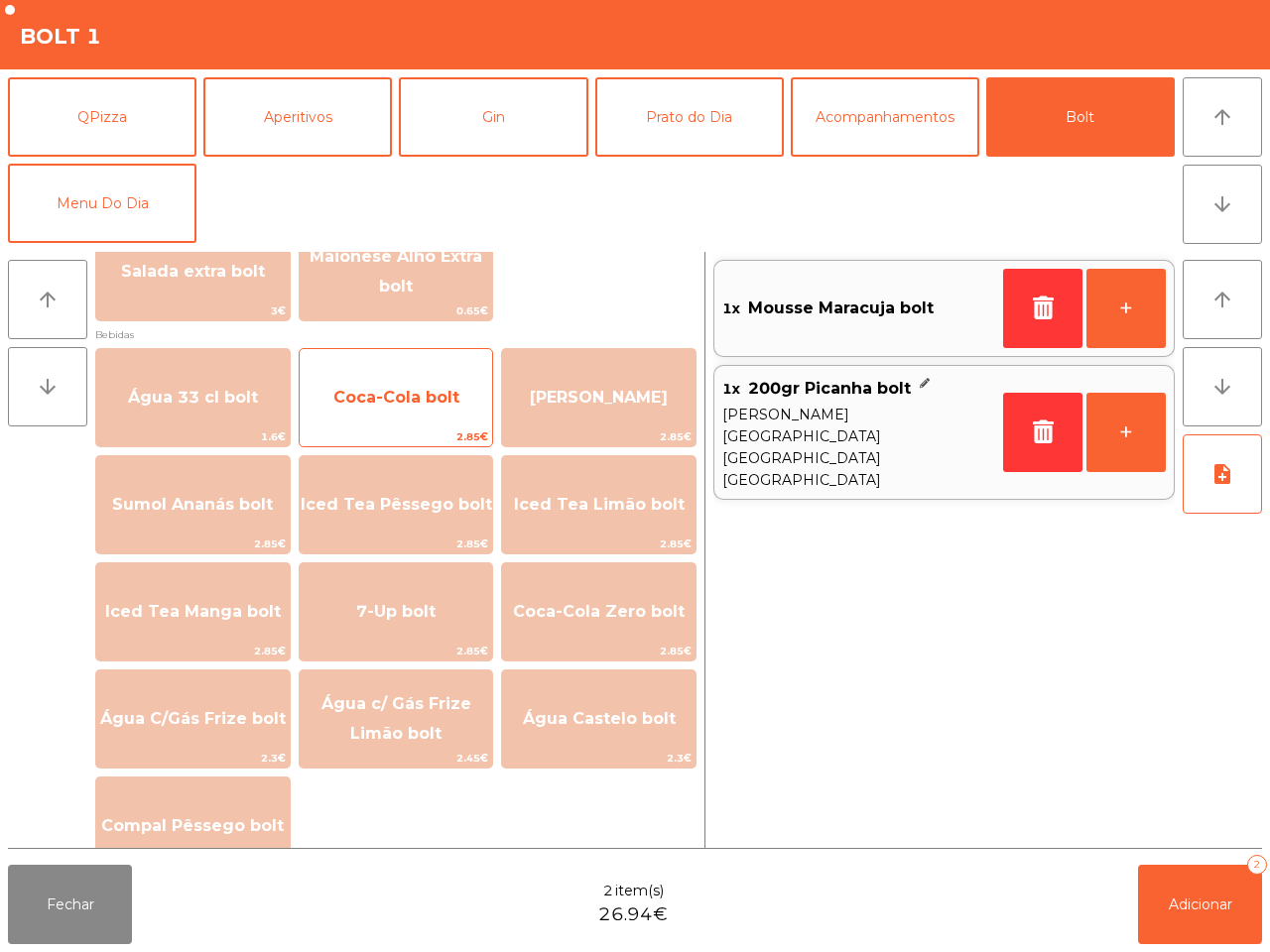 click on "Coca-Cola bolt" 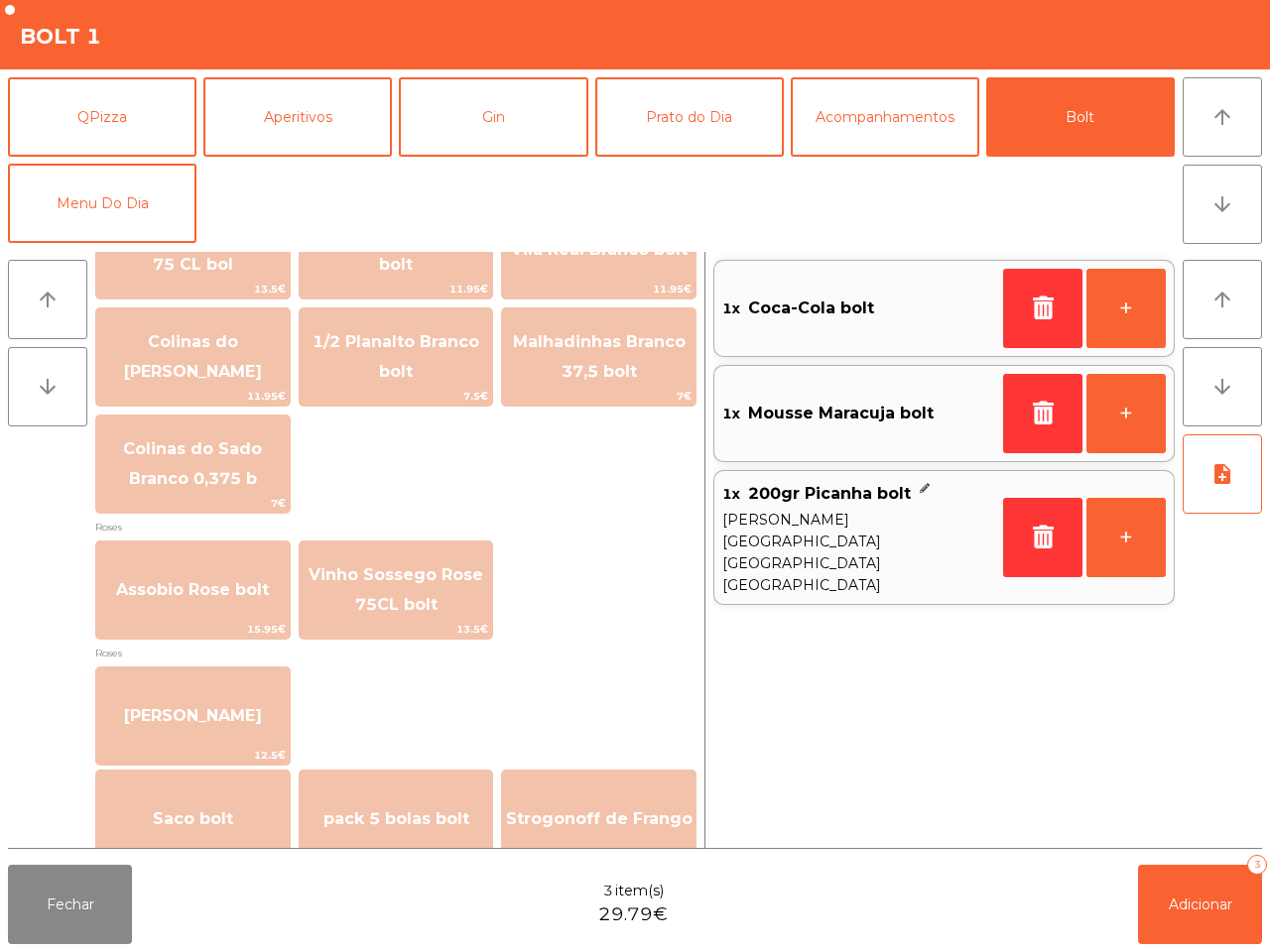 scroll, scrollTop: 2259, scrollLeft: 0, axis: vertical 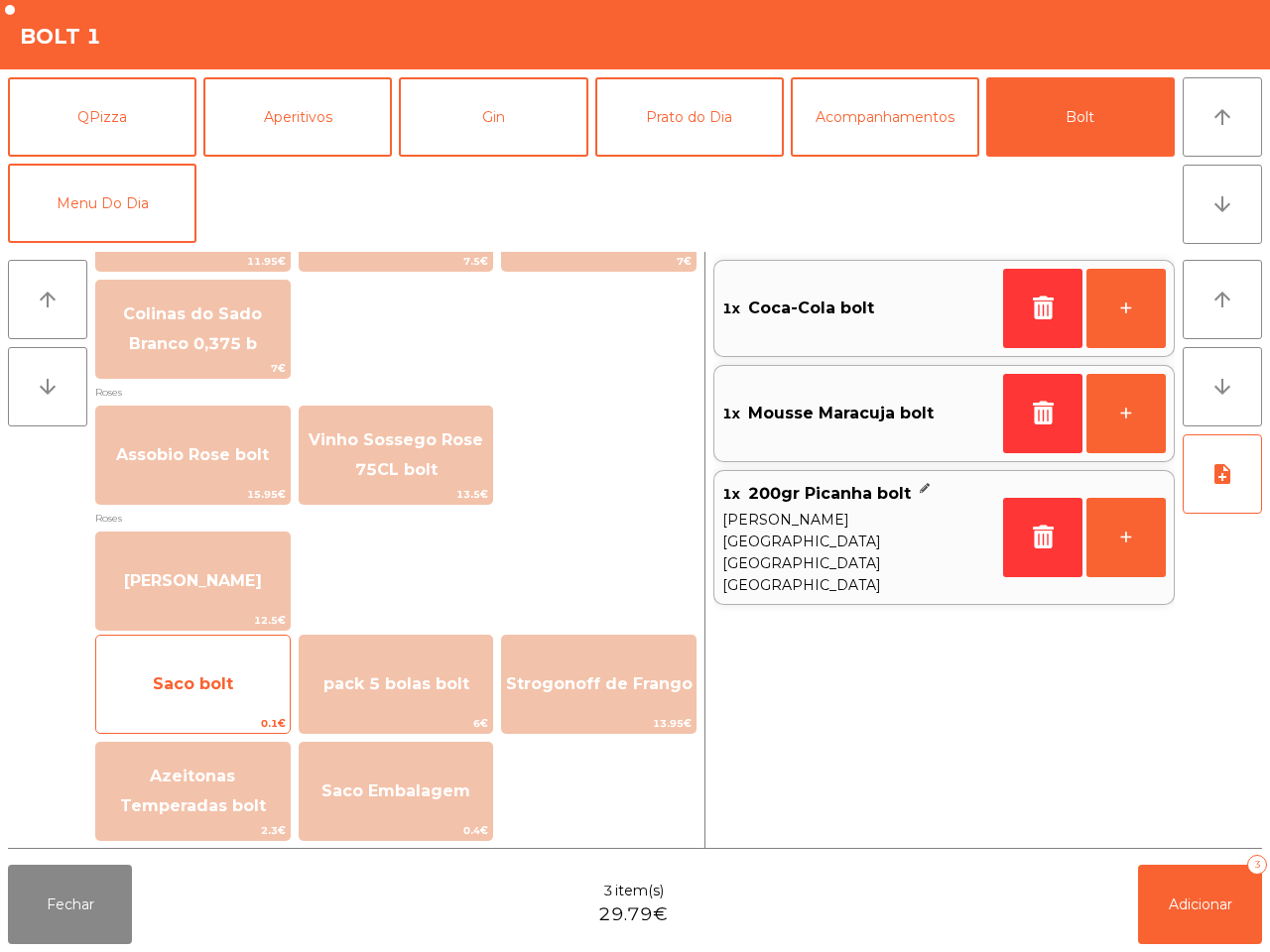 click on "Saco bolt" 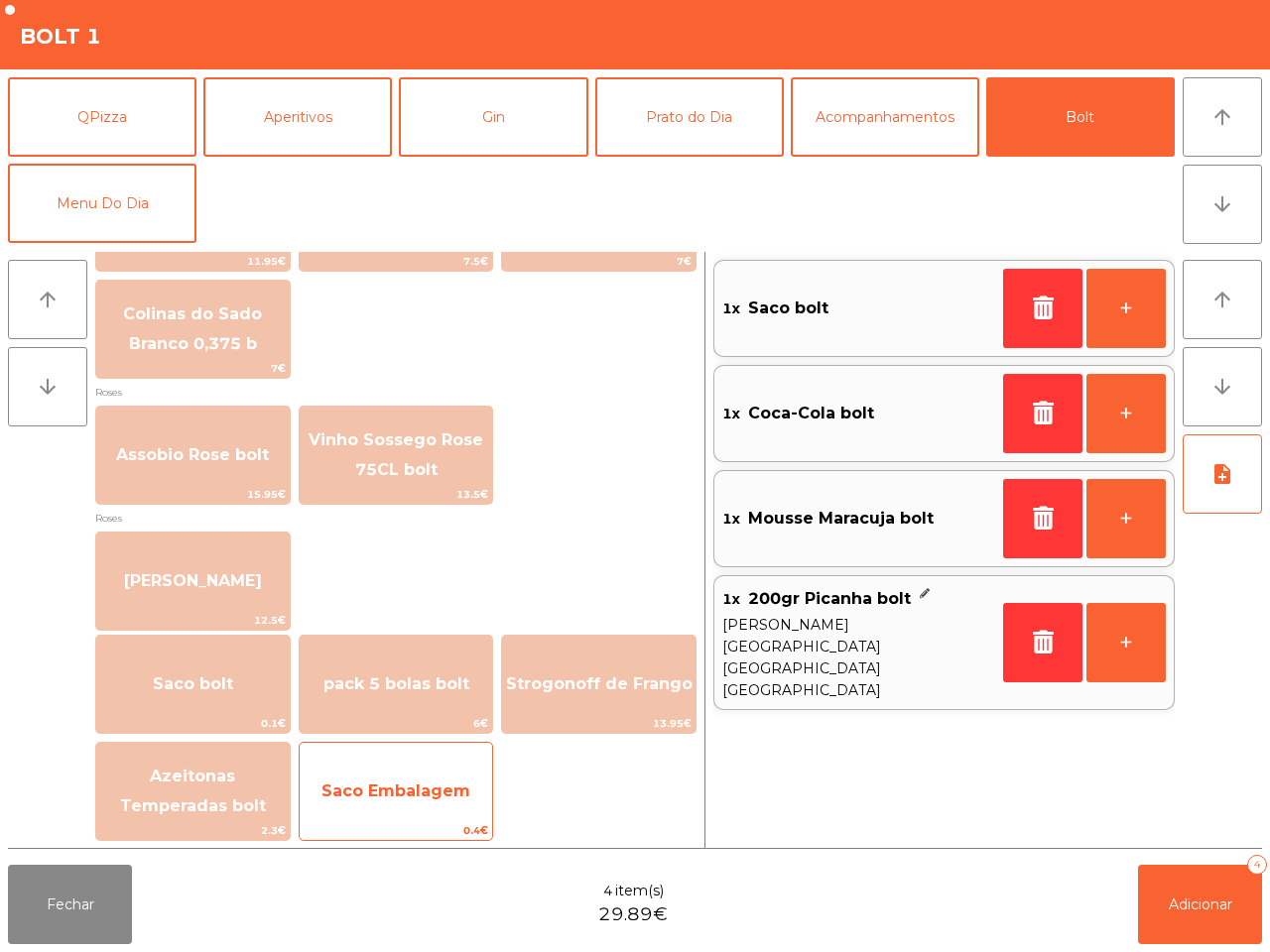 click on "Saco Embalagem" 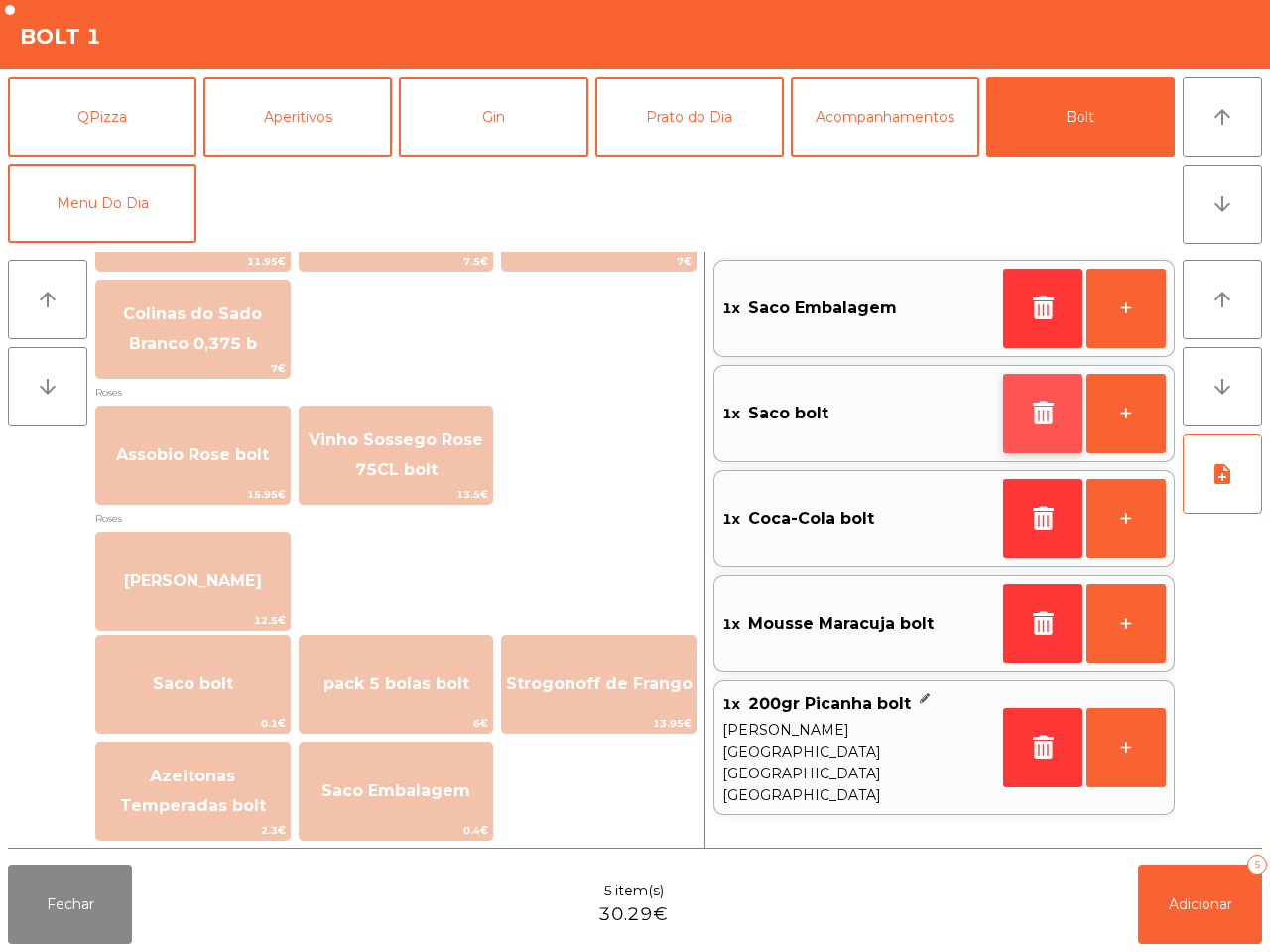 click 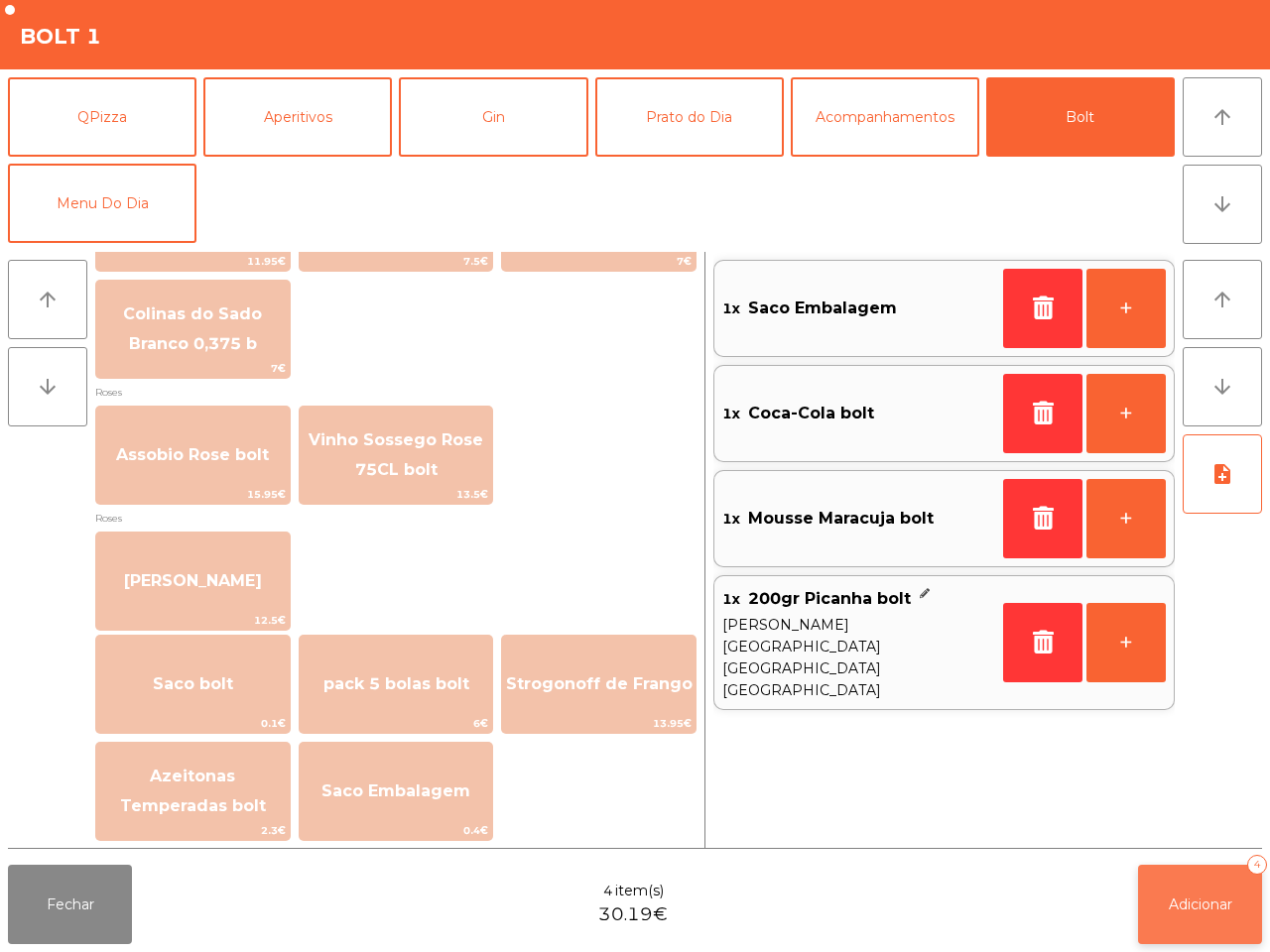 click on "Adicionar   4" 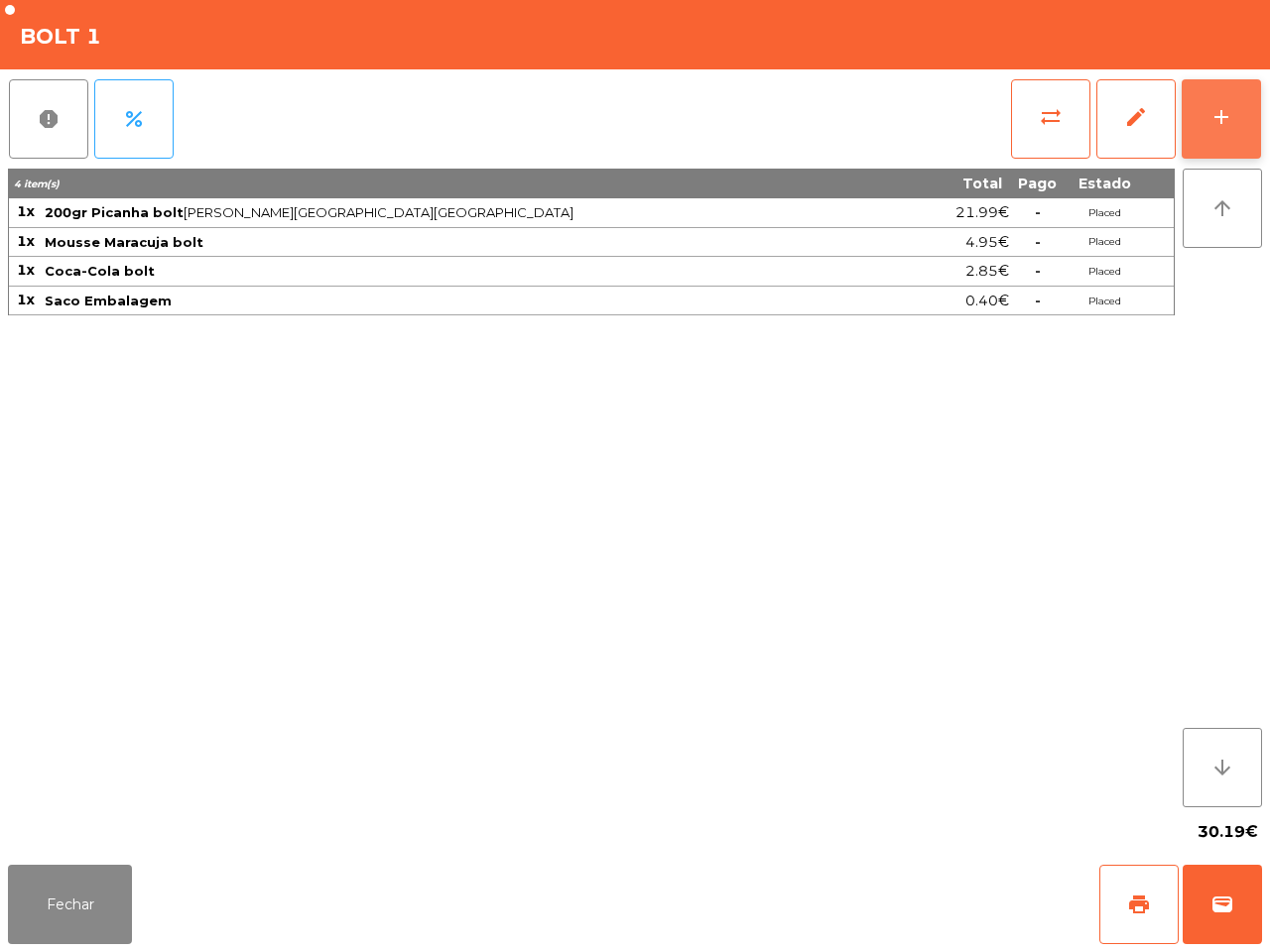 click on "add" 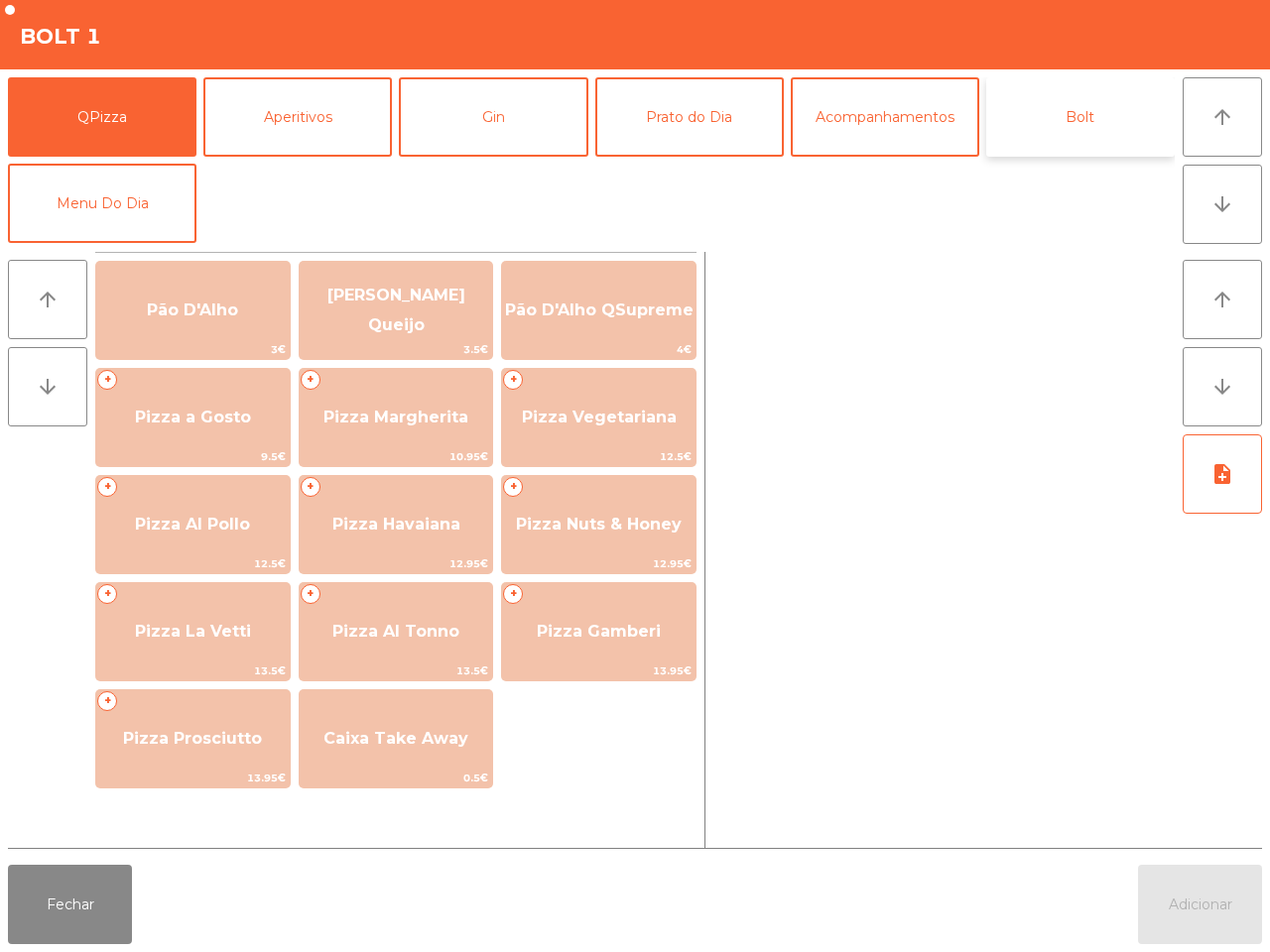 click on "Bolt" 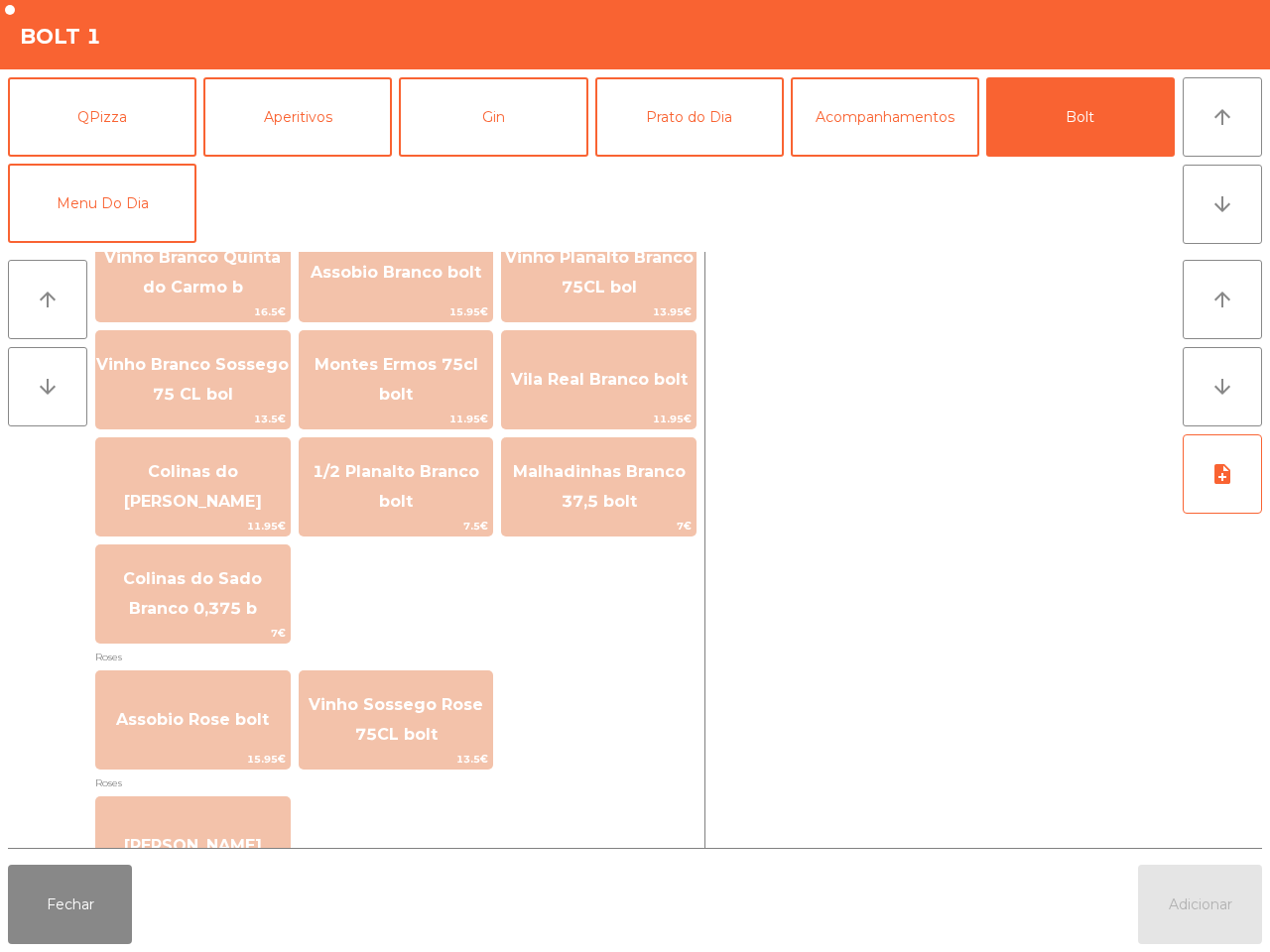 scroll, scrollTop: 2259, scrollLeft: 0, axis: vertical 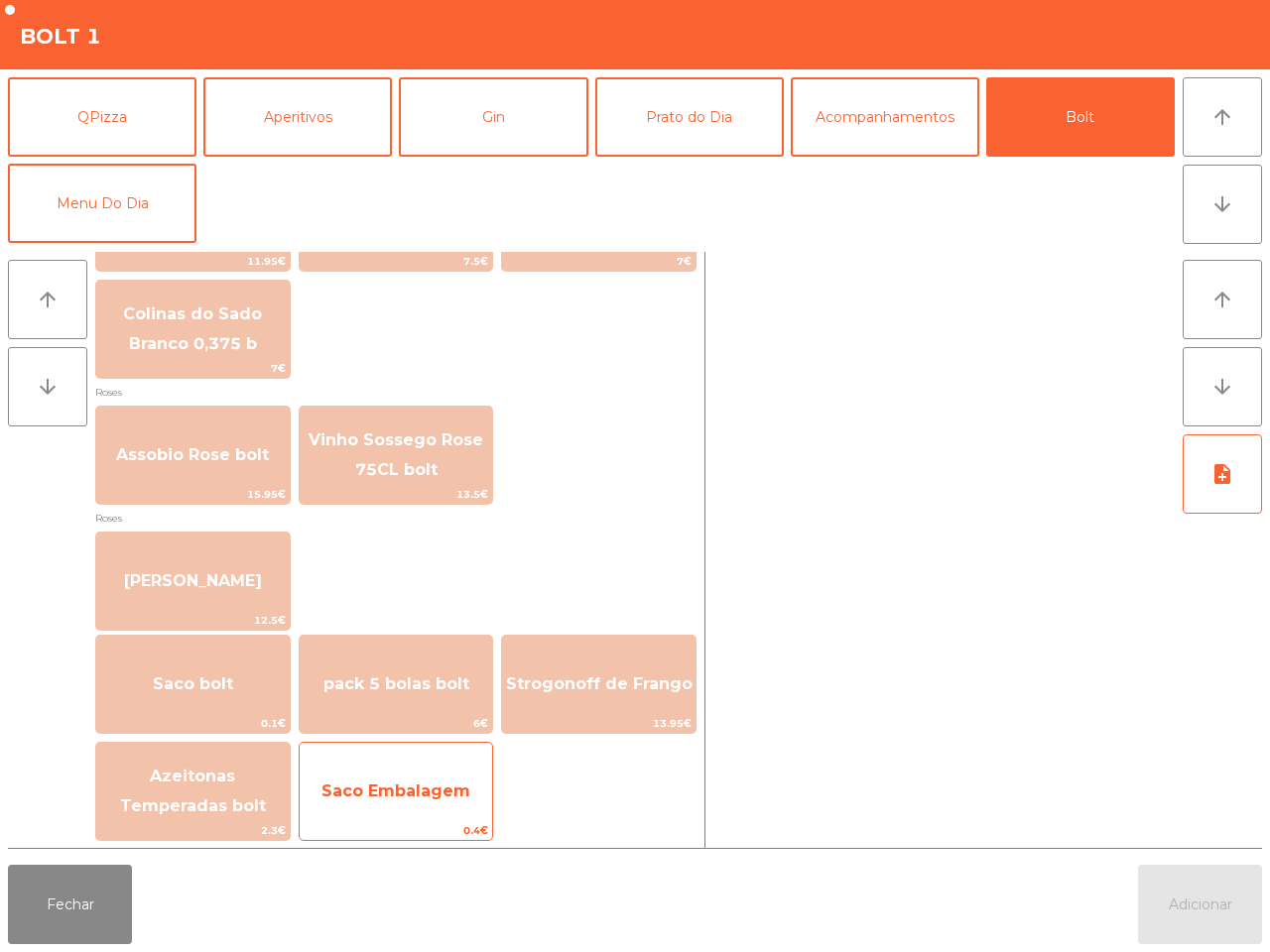 click on "Saco Embalagem" 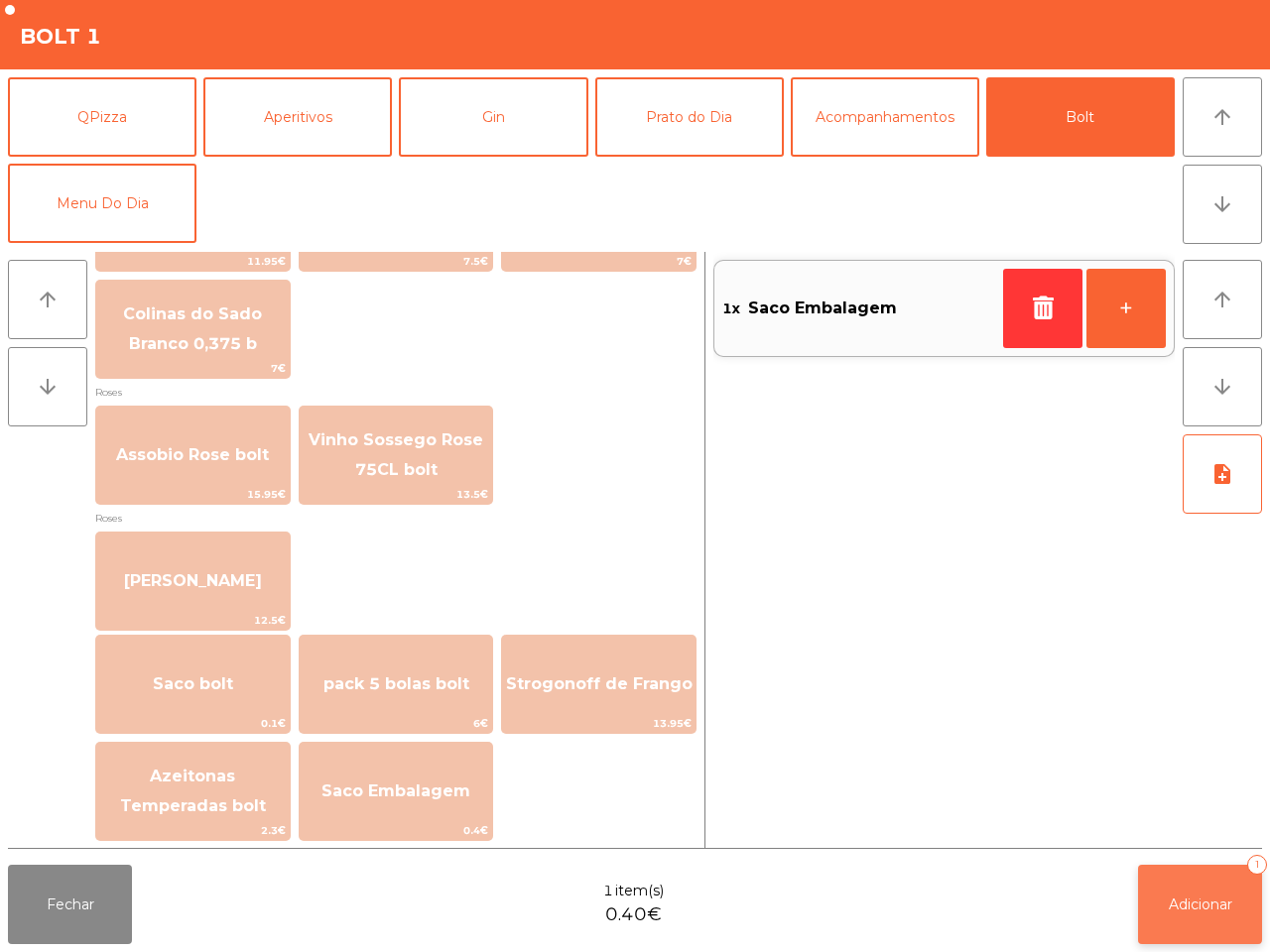 click on "Adicionar" 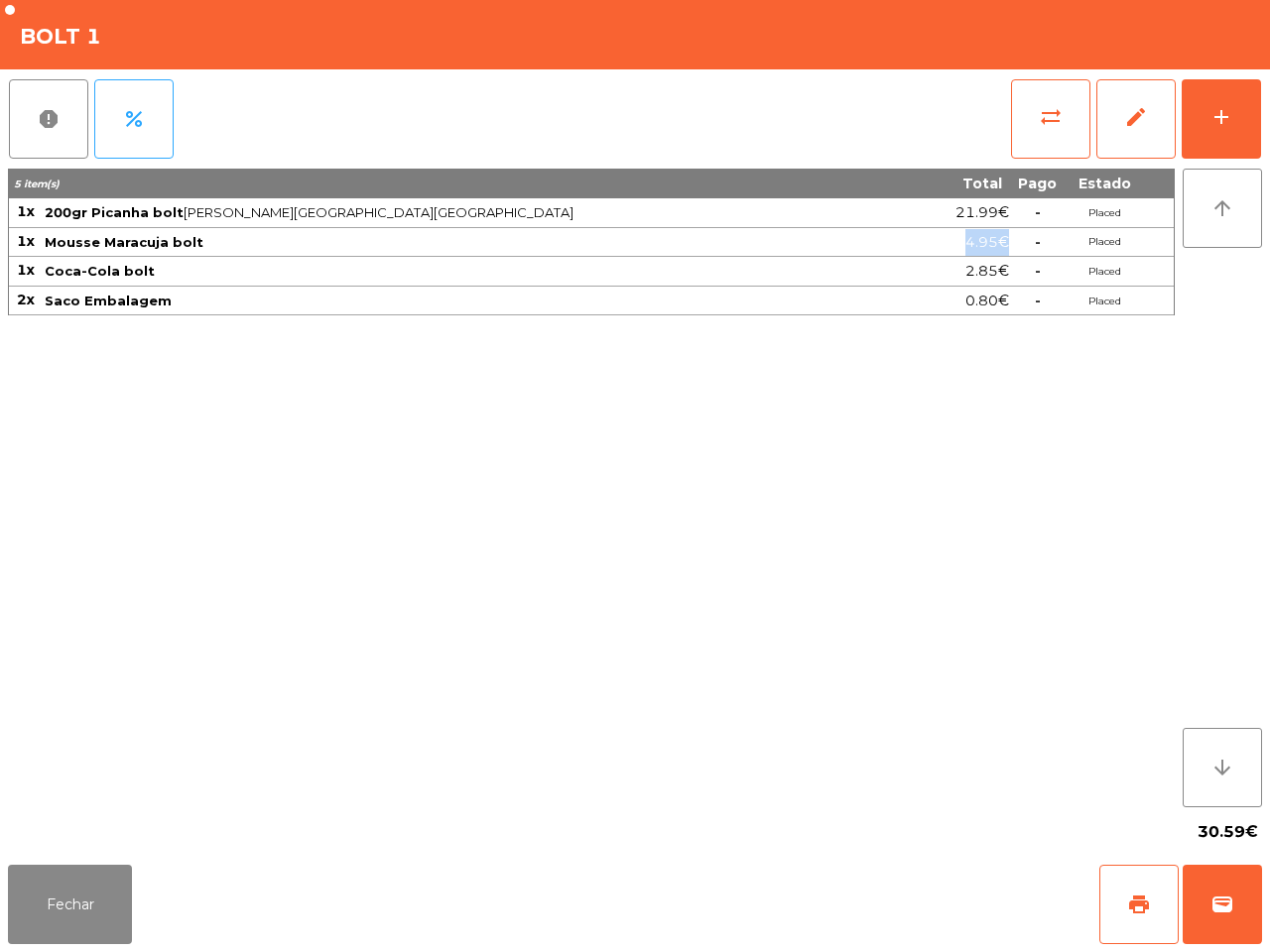 drag, startPoint x: 959, startPoint y: 235, endPoint x: 1004, endPoint y: 243, distance: 45.70558 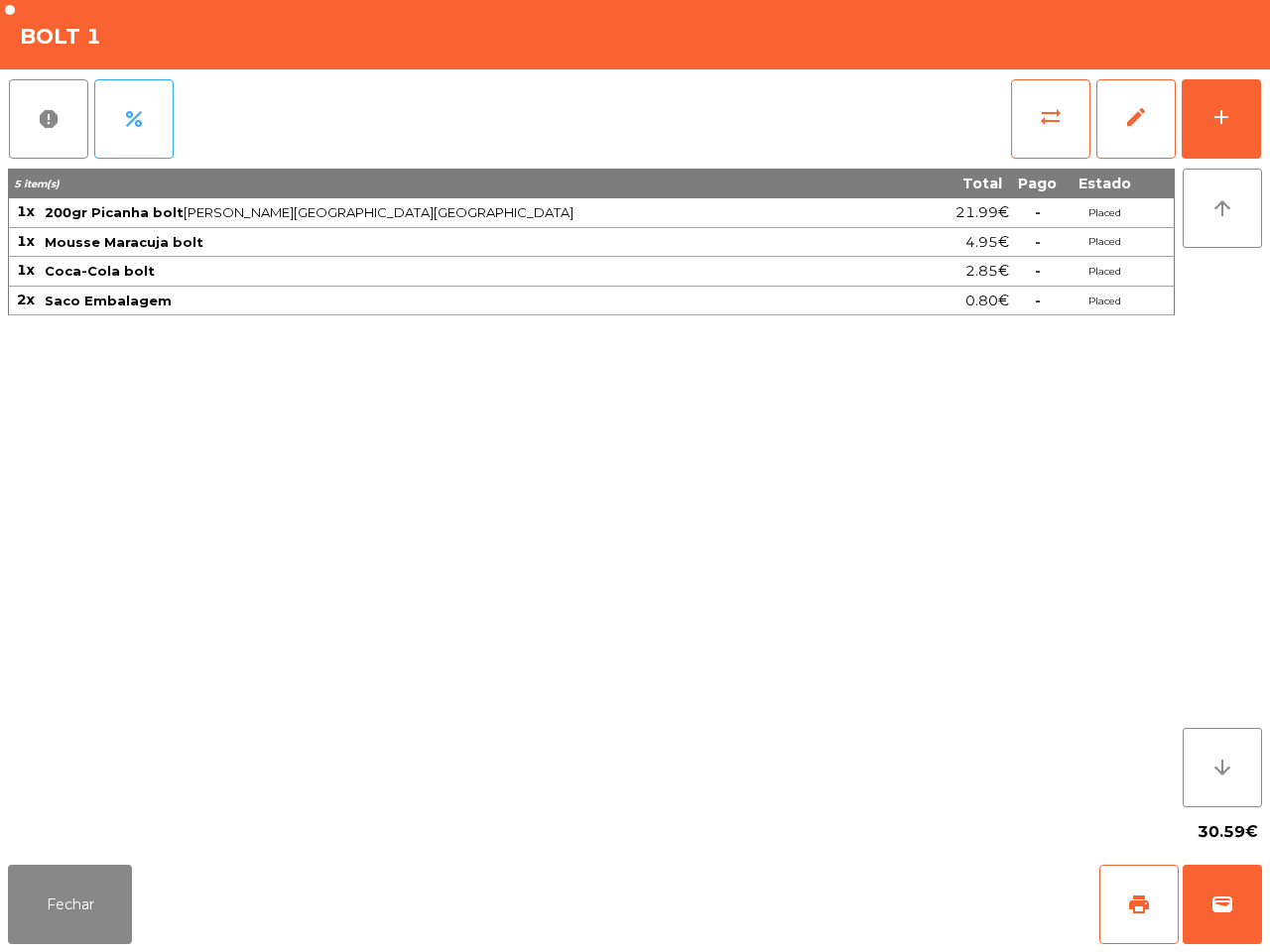 click on "-" 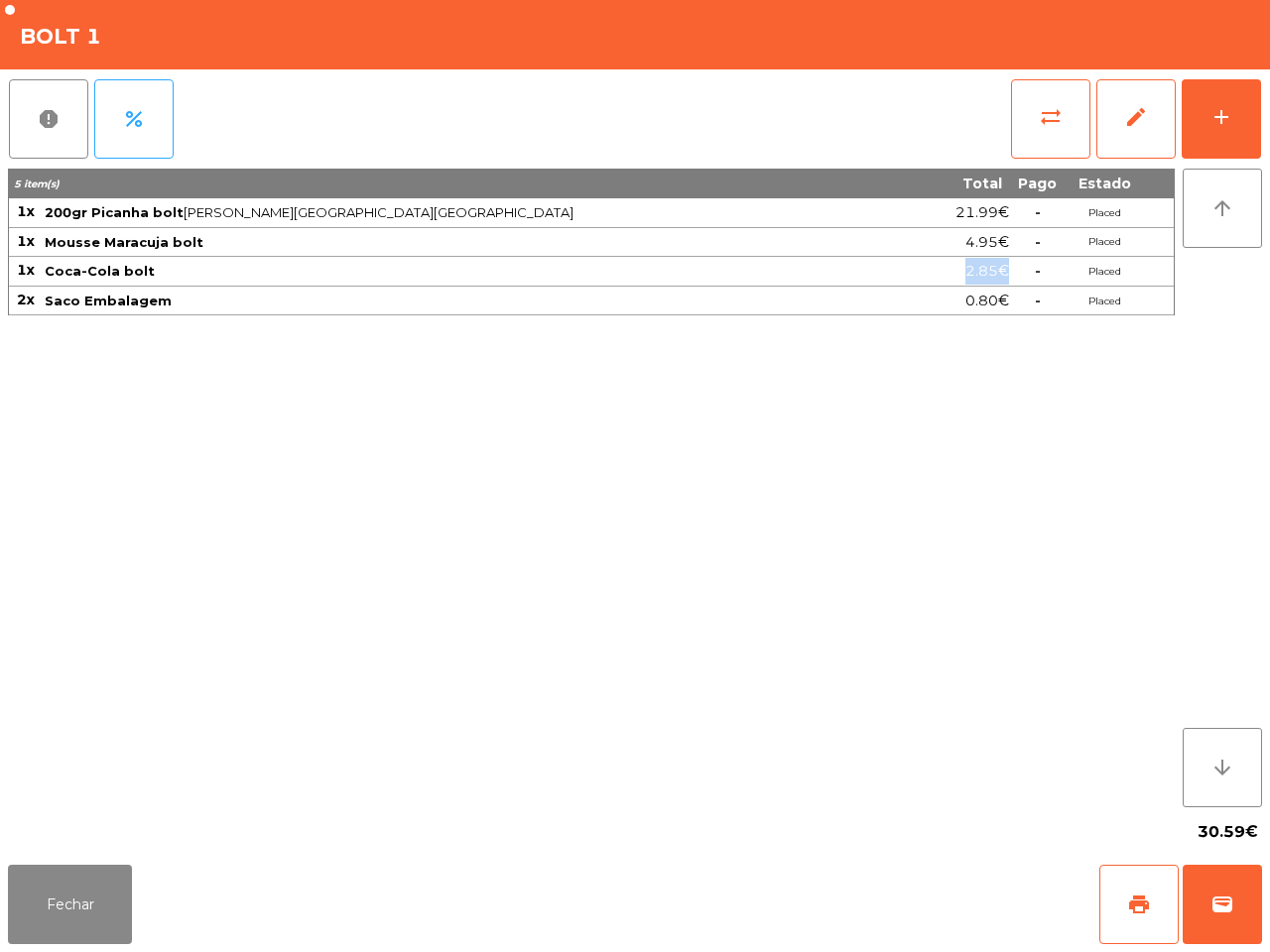 drag, startPoint x: 955, startPoint y: 264, endPoint x: 1009, endPoint y: 274, distance: 54.91812 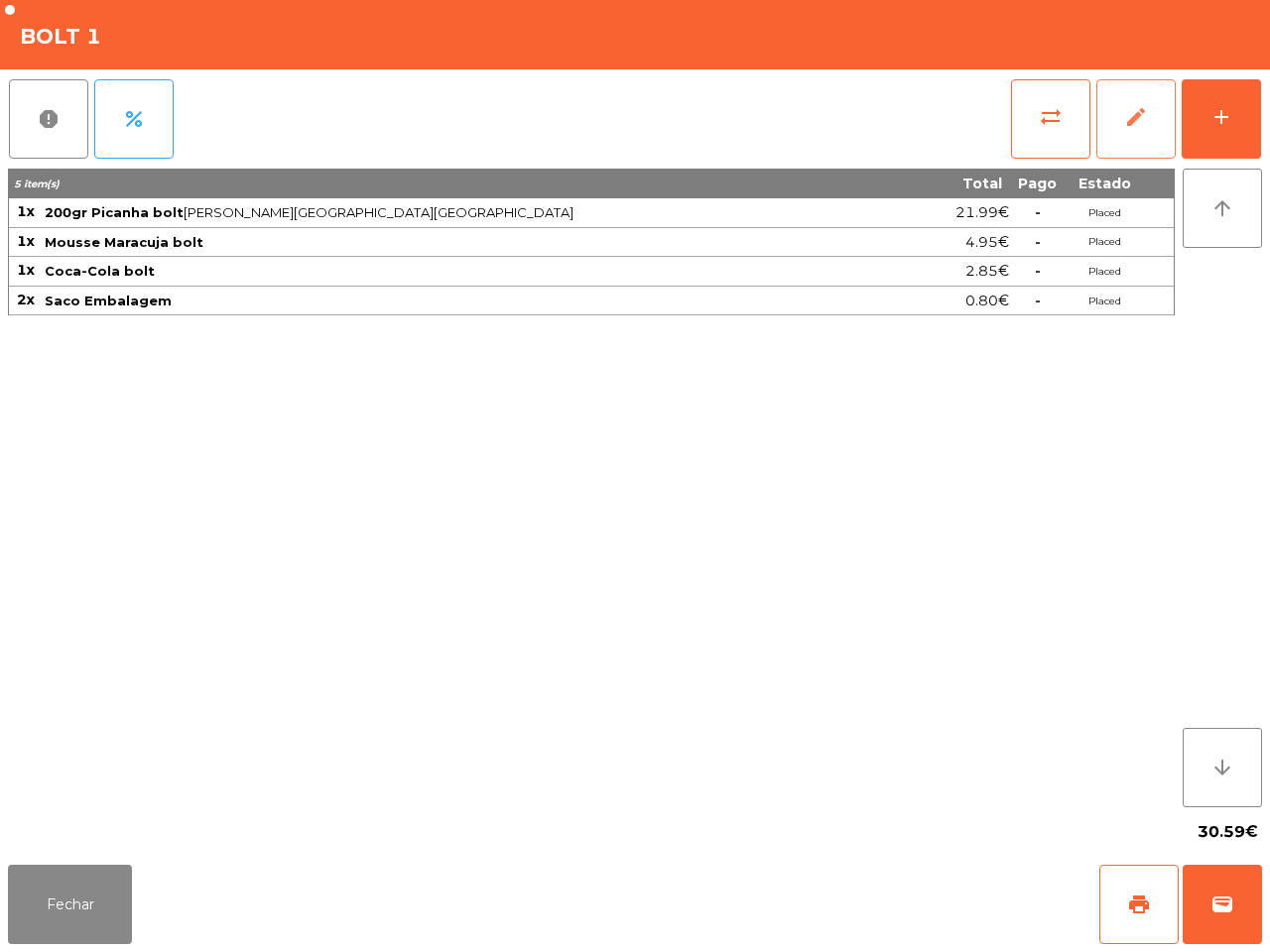 click on "edit" 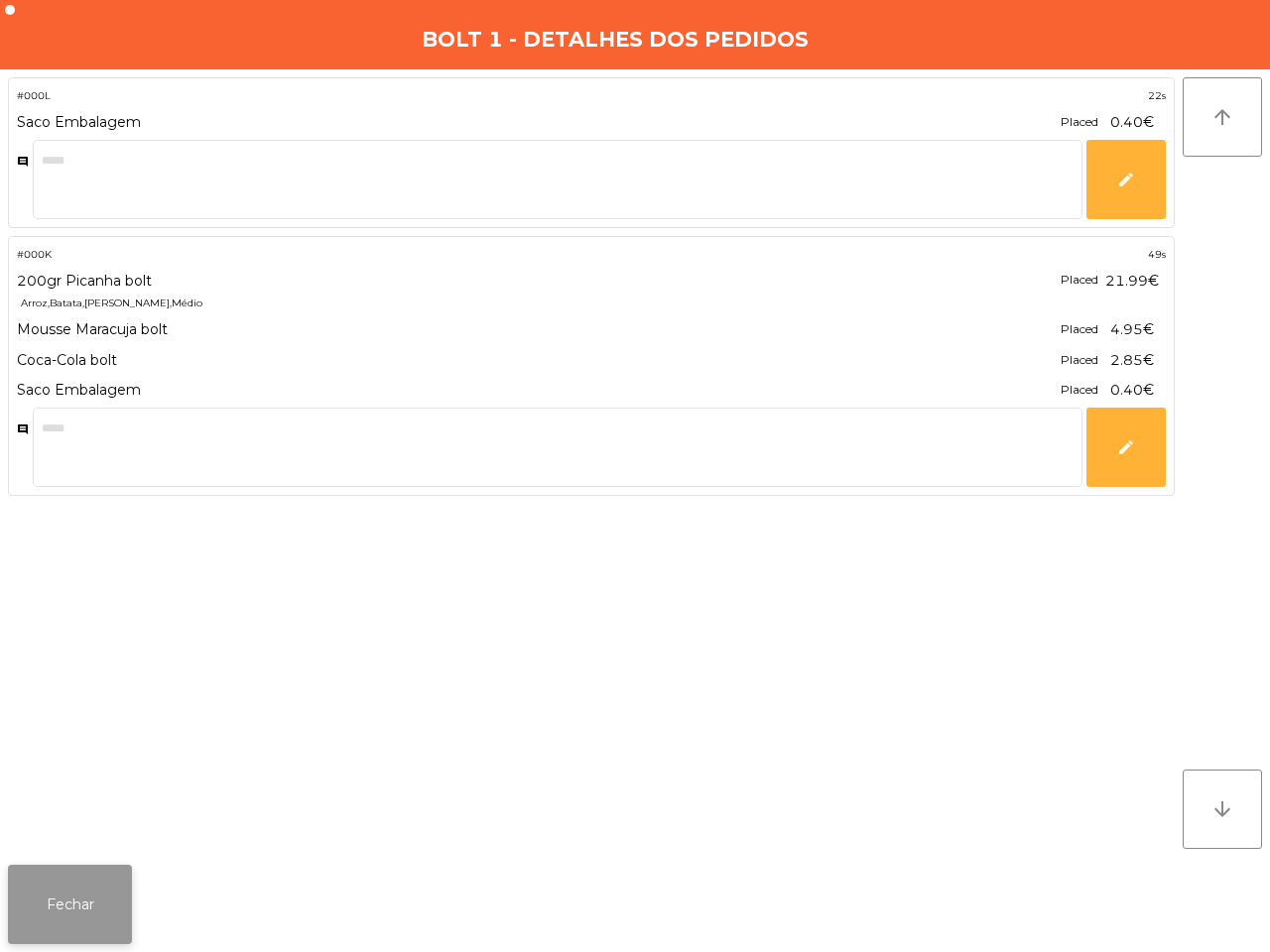 click on "Fechar" 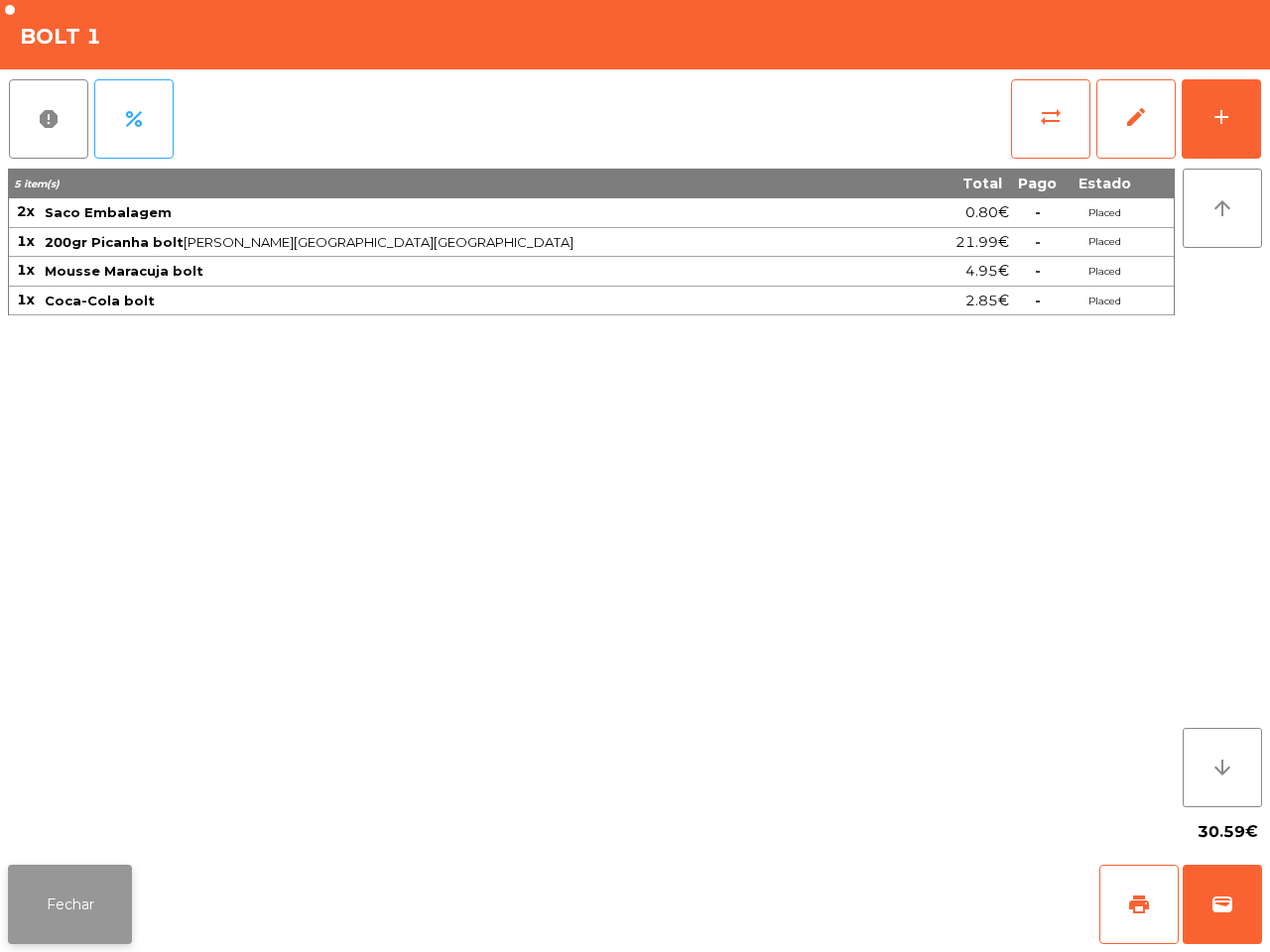 click on "Fechar" 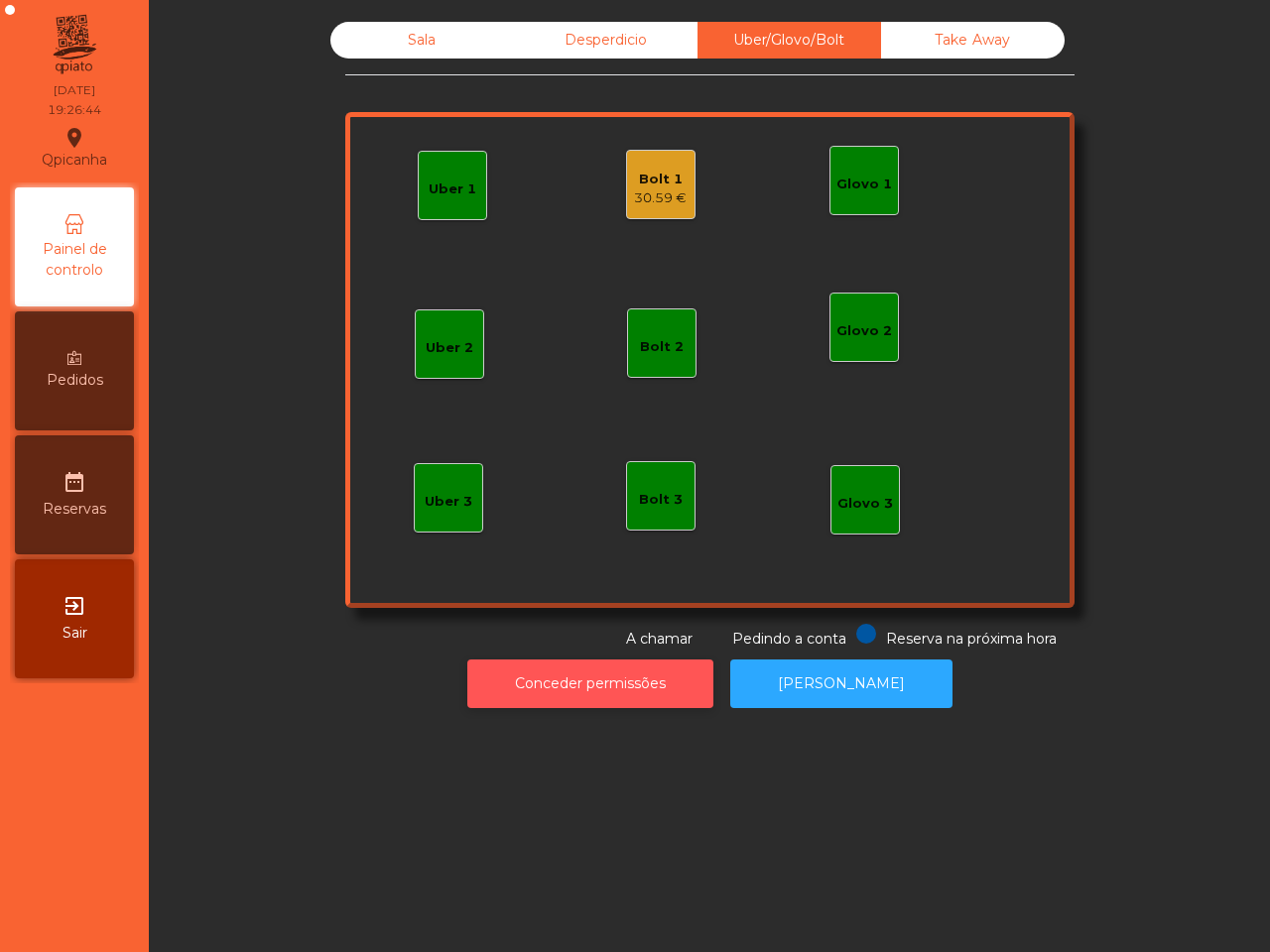 click on "Conceder permissões" 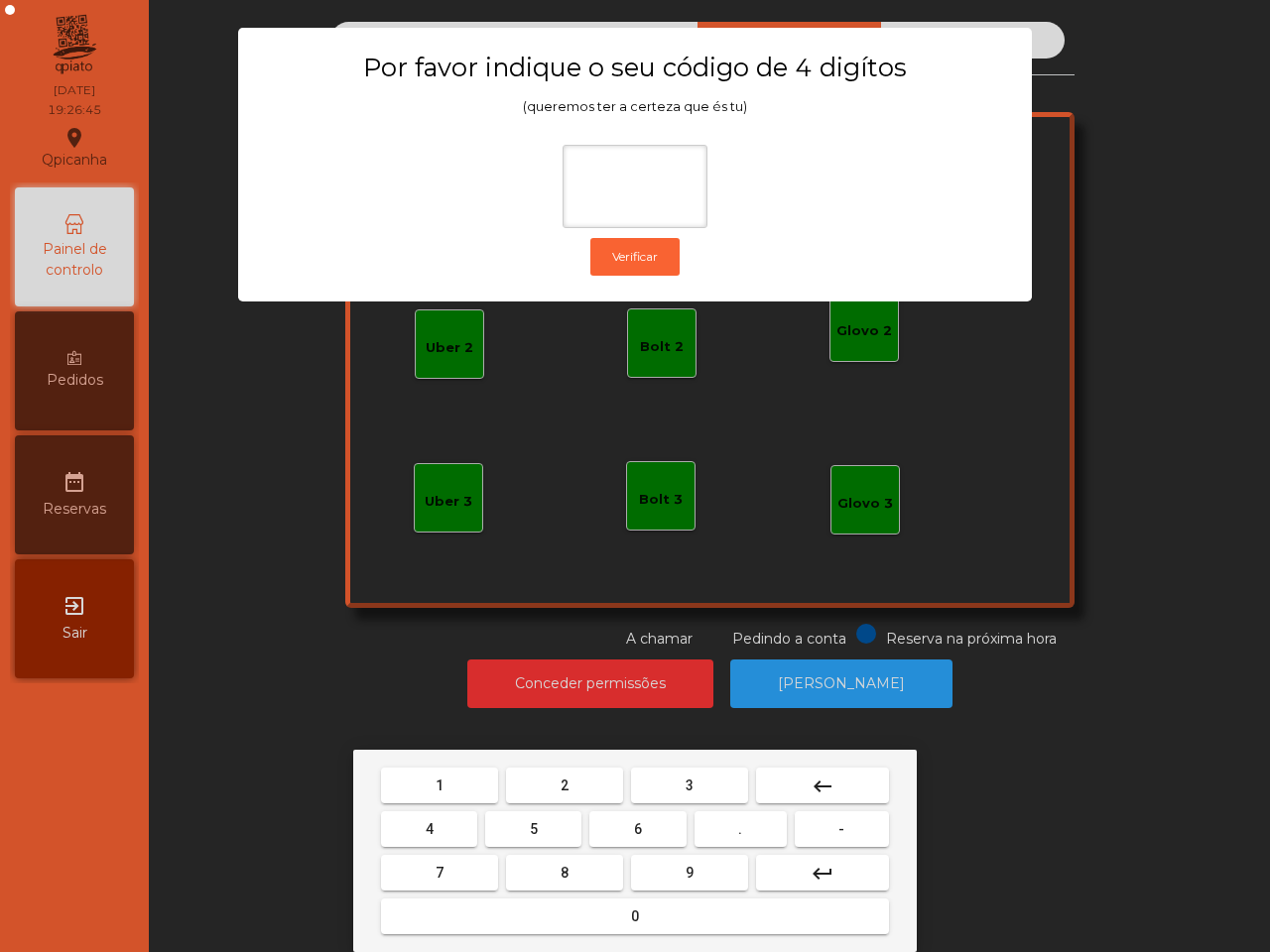 click on "6" at bounding box center (637, 829) 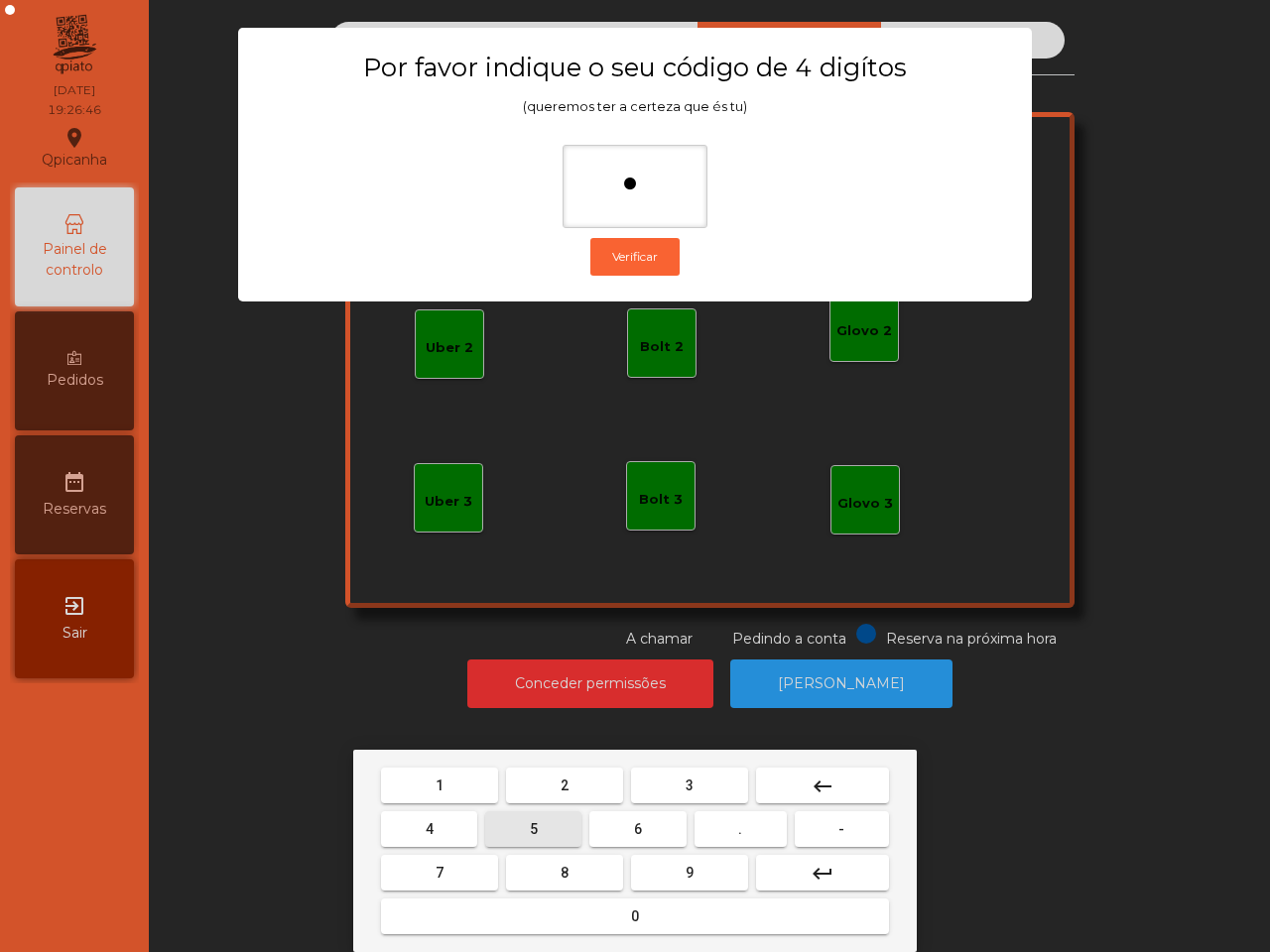 click on "5" at bounding box center [533, 829] 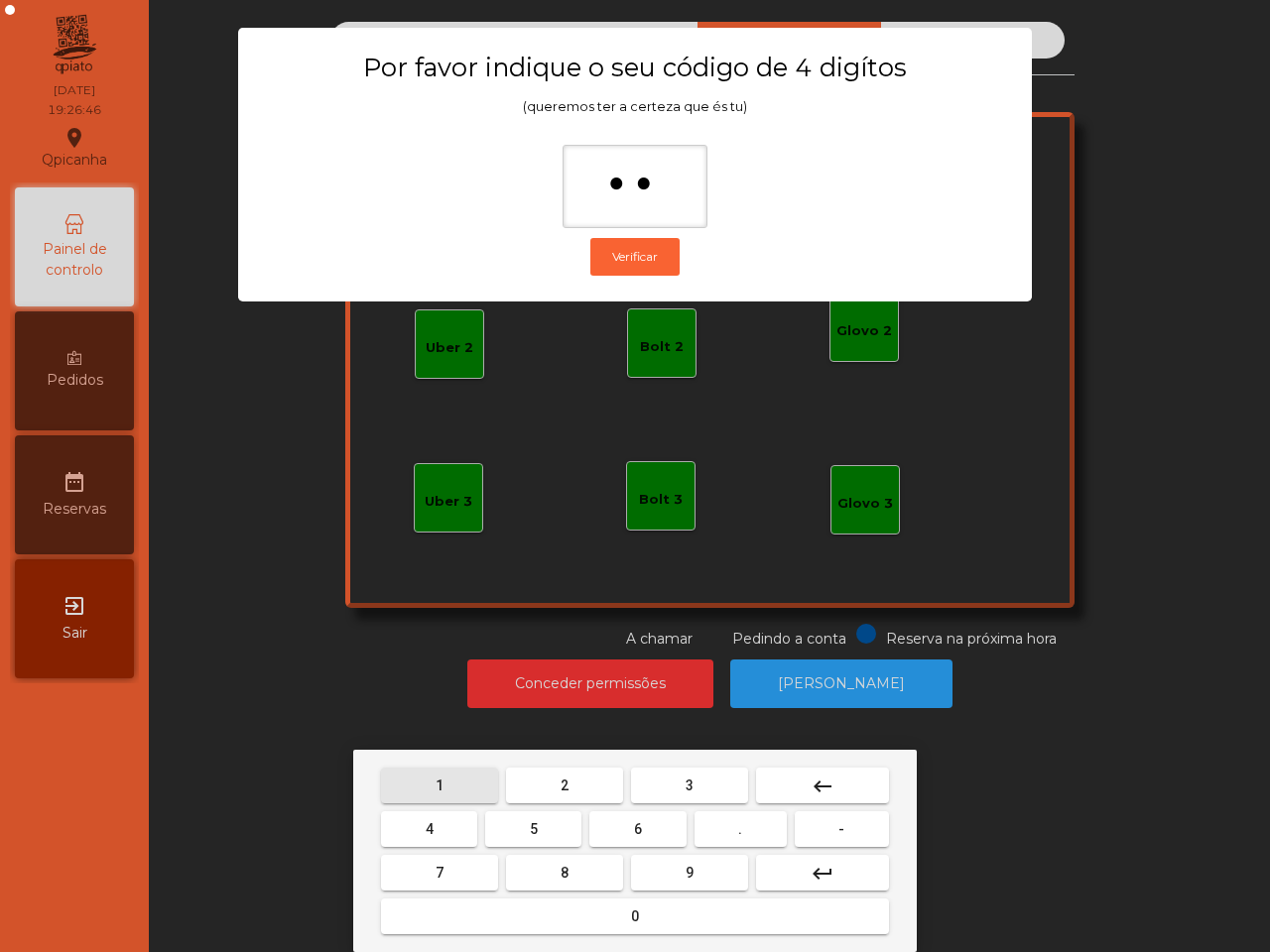 click on "1" at bounding box center (440, 785) 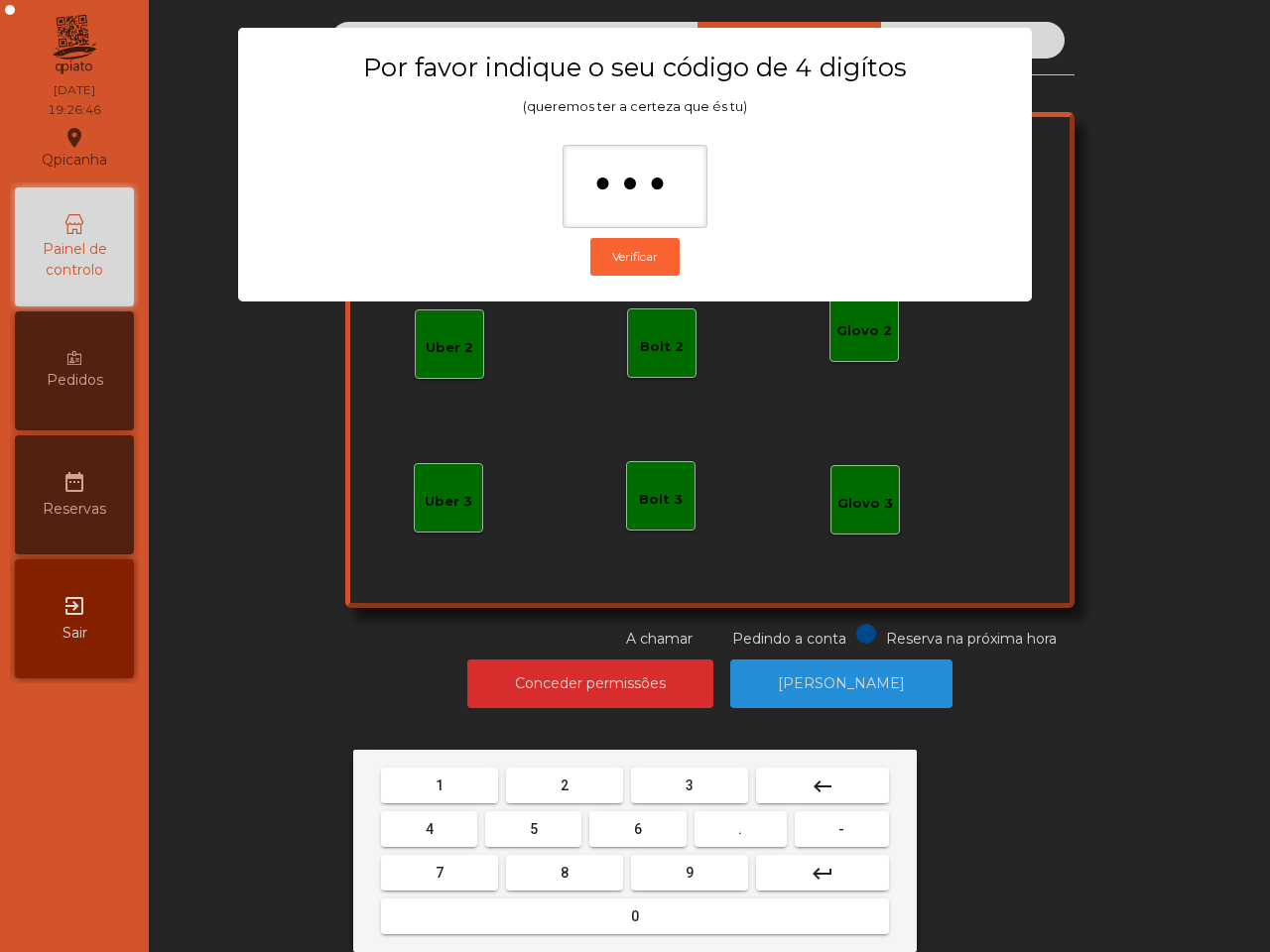 click on "2" at bounding box center [565, 785] 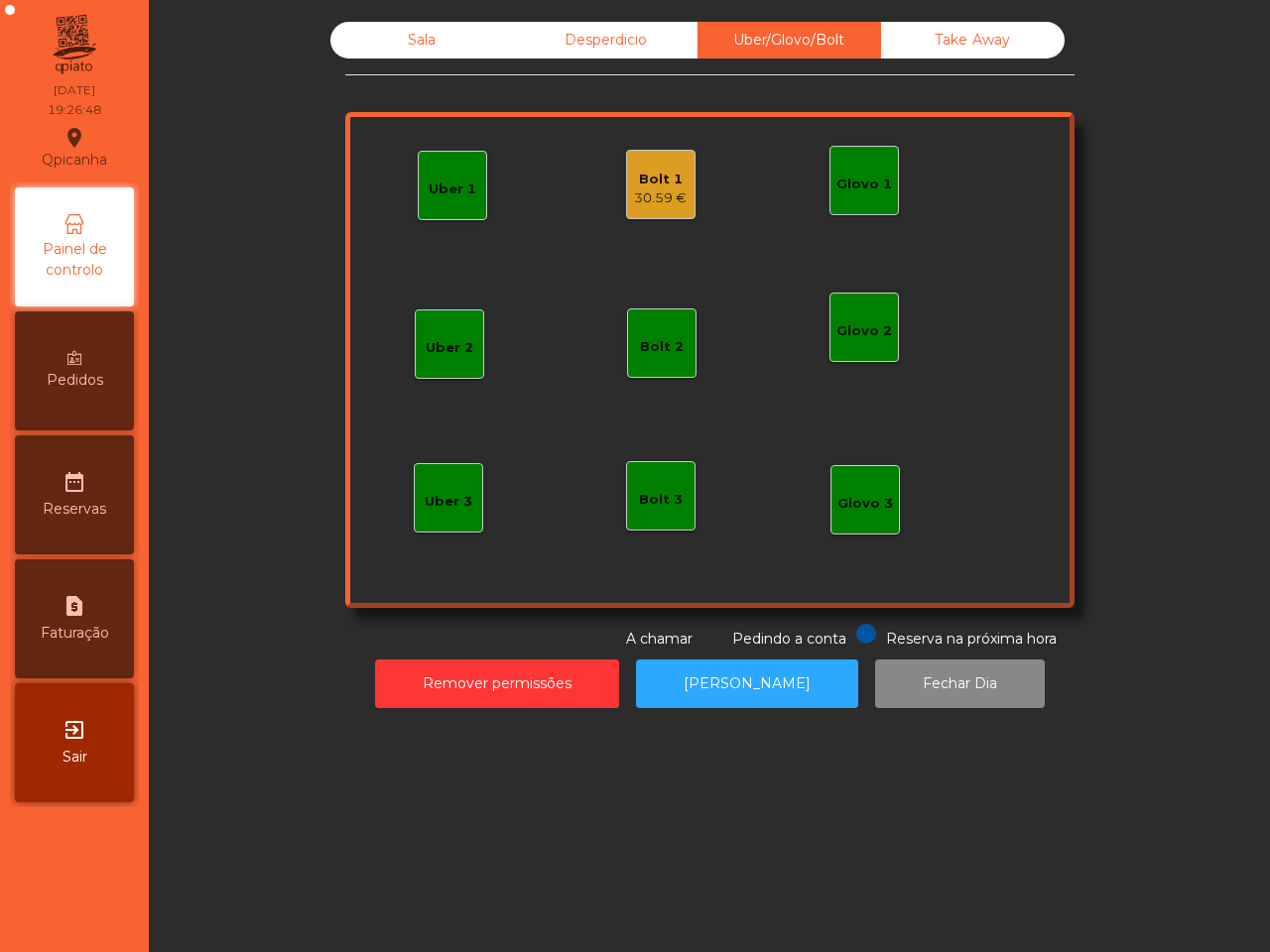 click on "30.59 €" 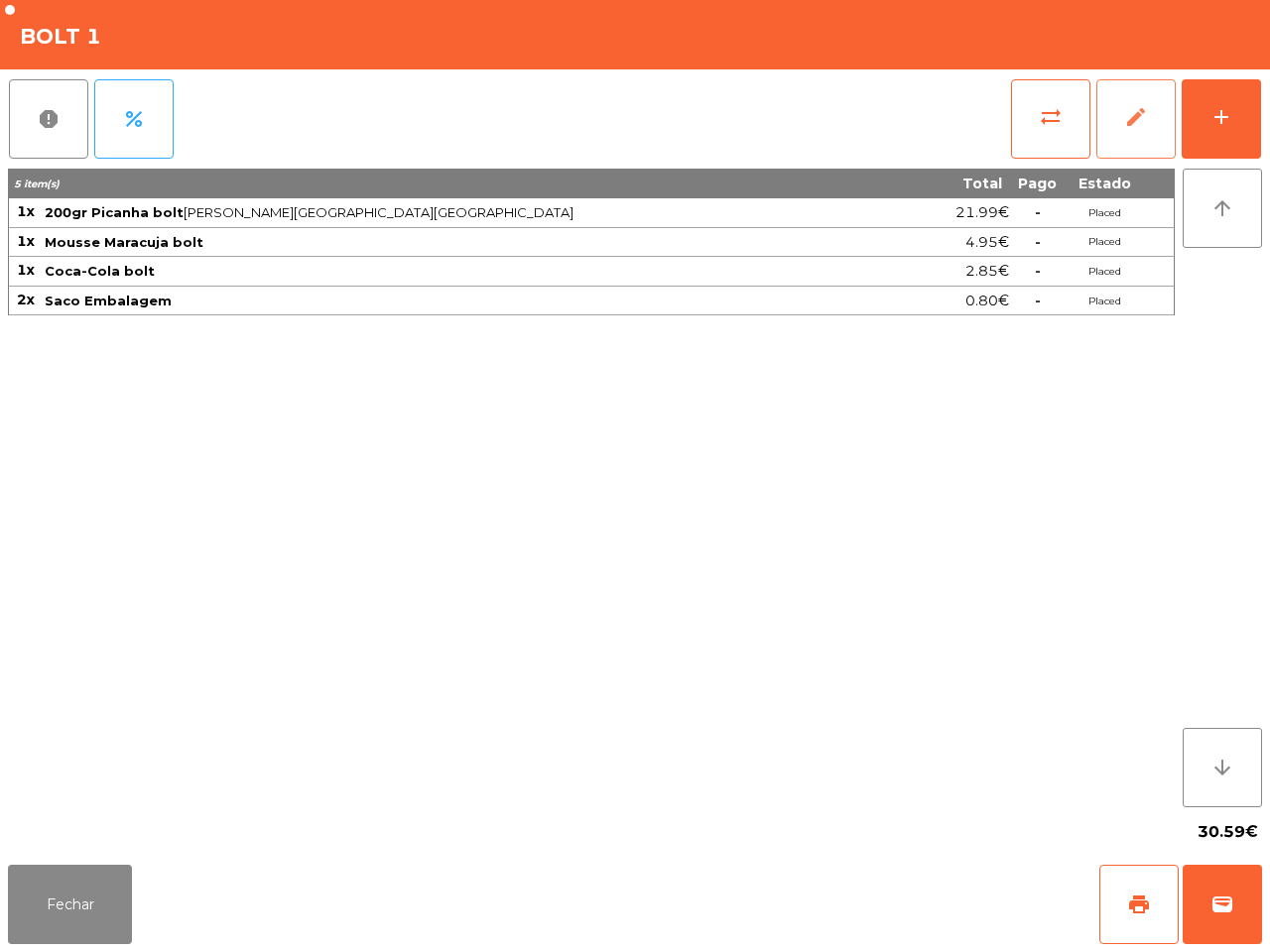 click on "edit" 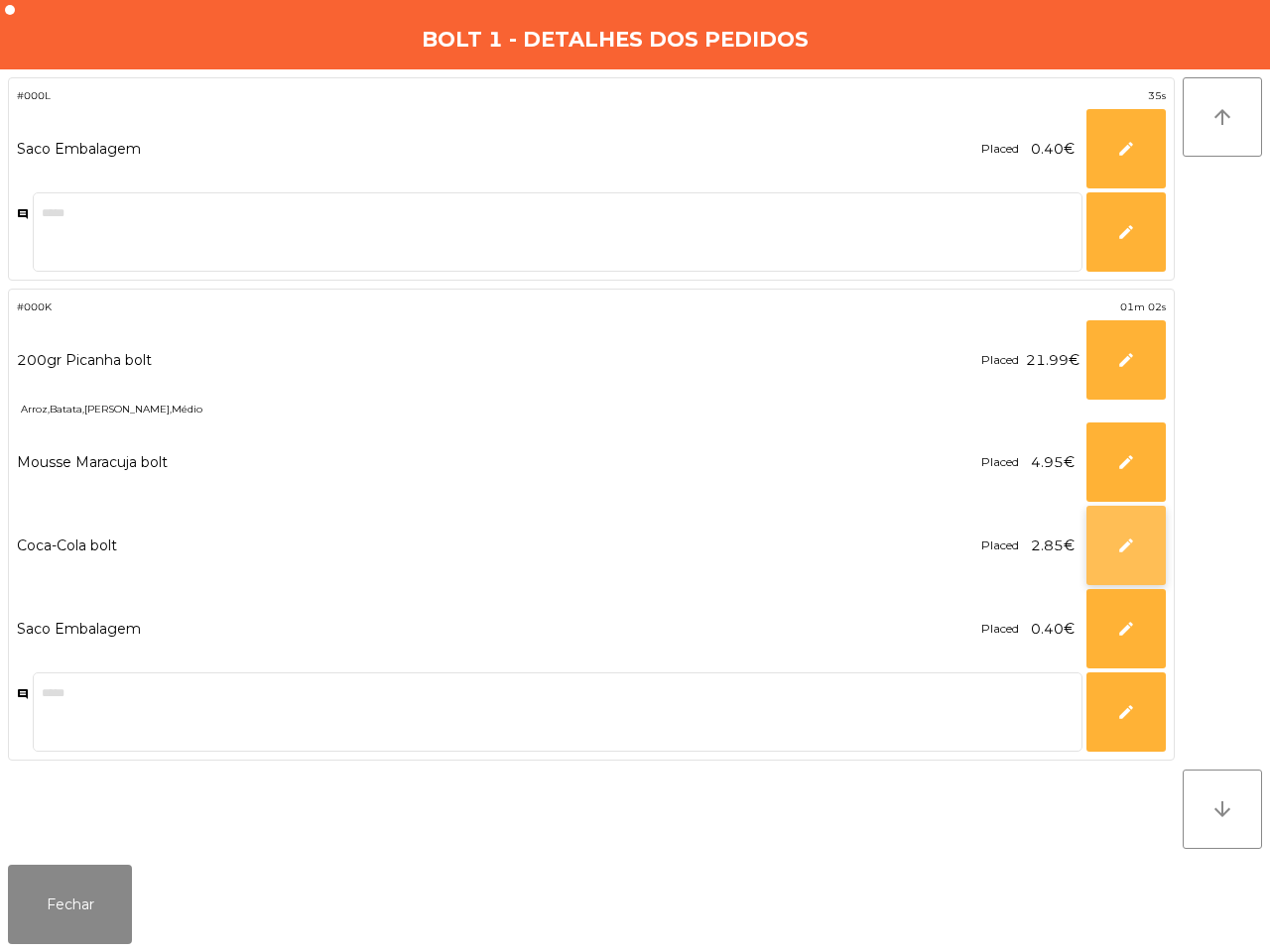 click on "edit" 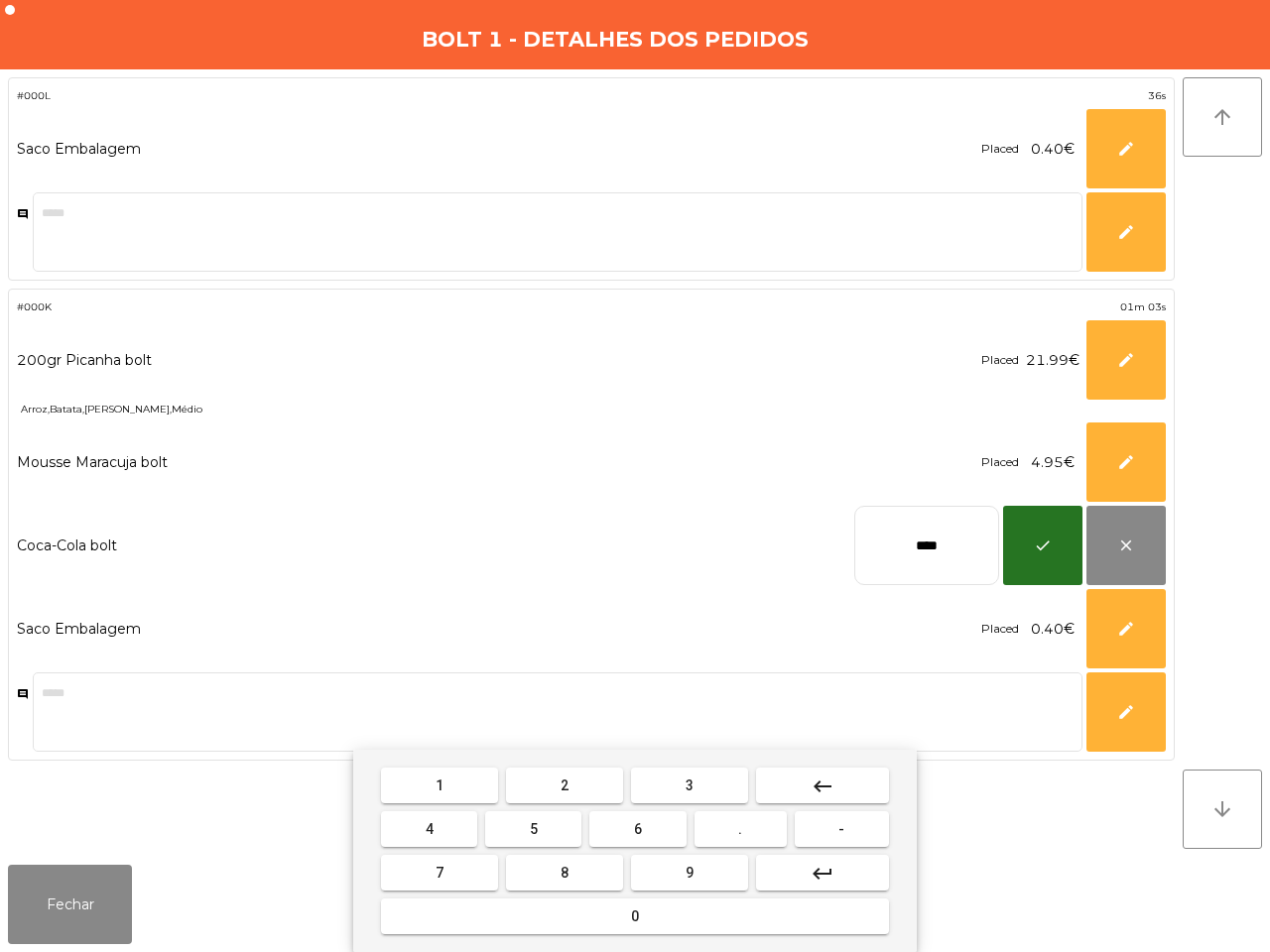 click on "keyboard_backspace" at bounding box center (823, 786) 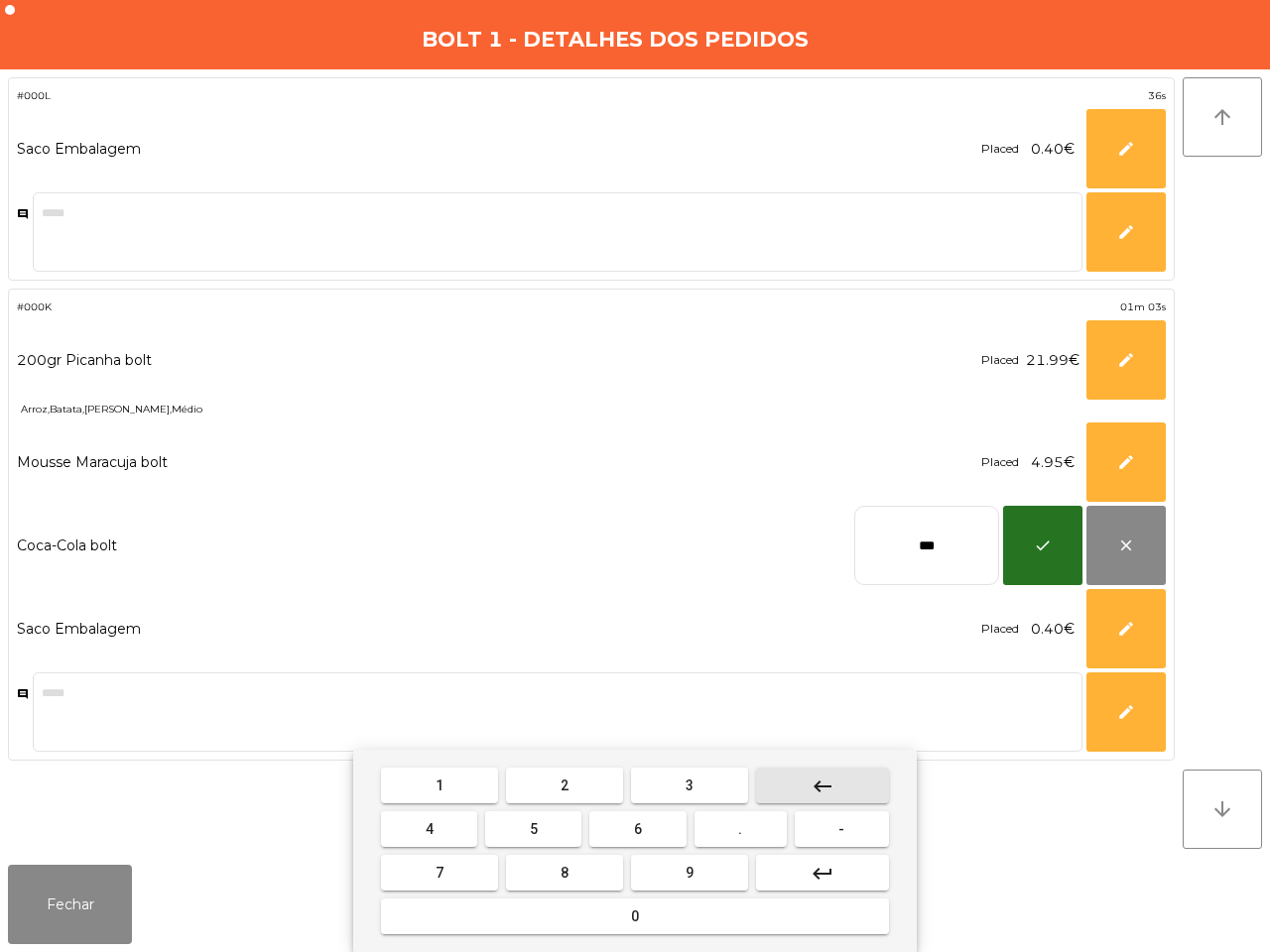 click on "keyboard_backspace" at bounding box center (823, 786) 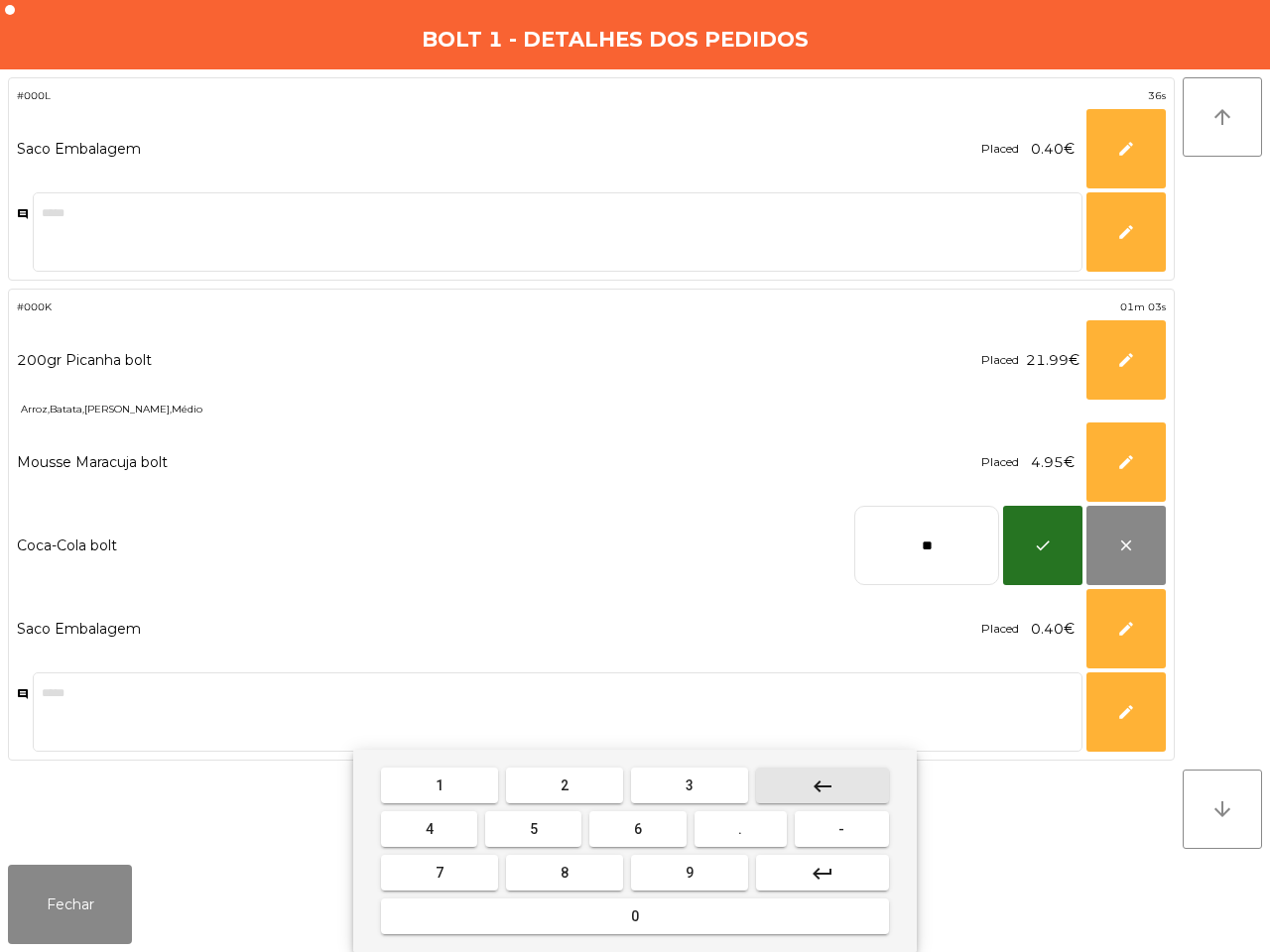 click on "keyboard_backspace" at bounding box center (823, 786) 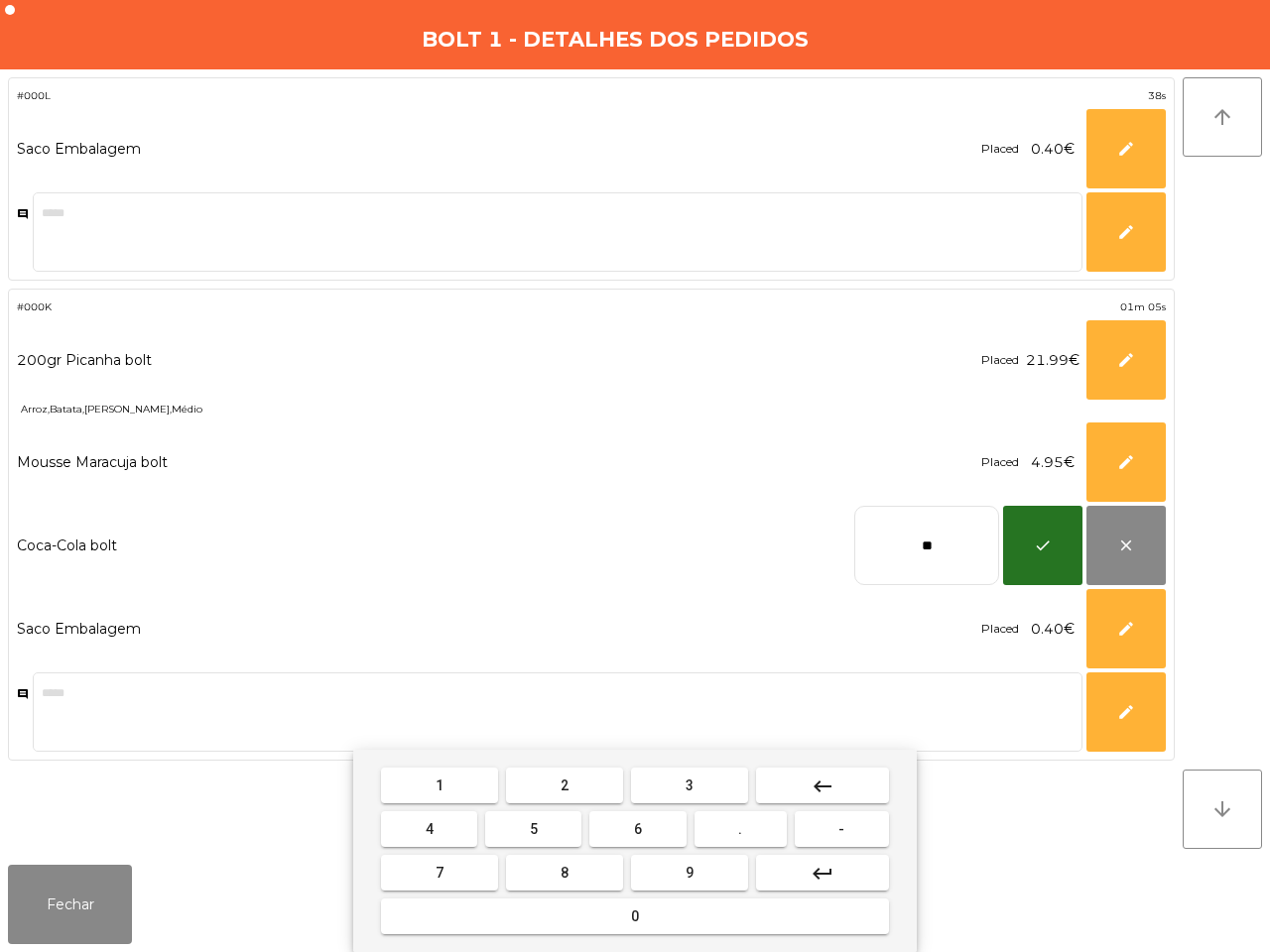 click on "3" at bounding box center [690, 785] 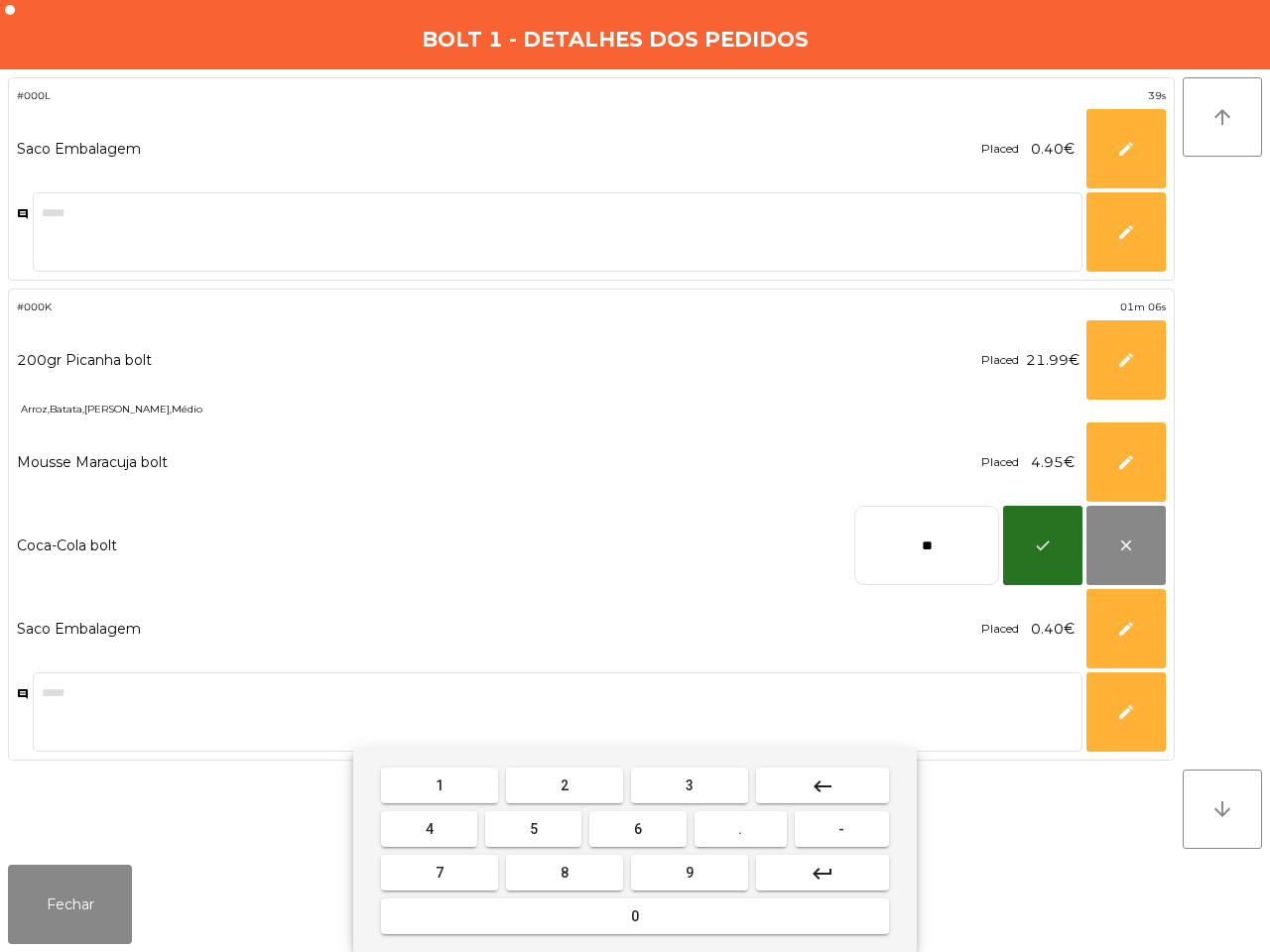 click on "0" at bounding box center (635, 916) 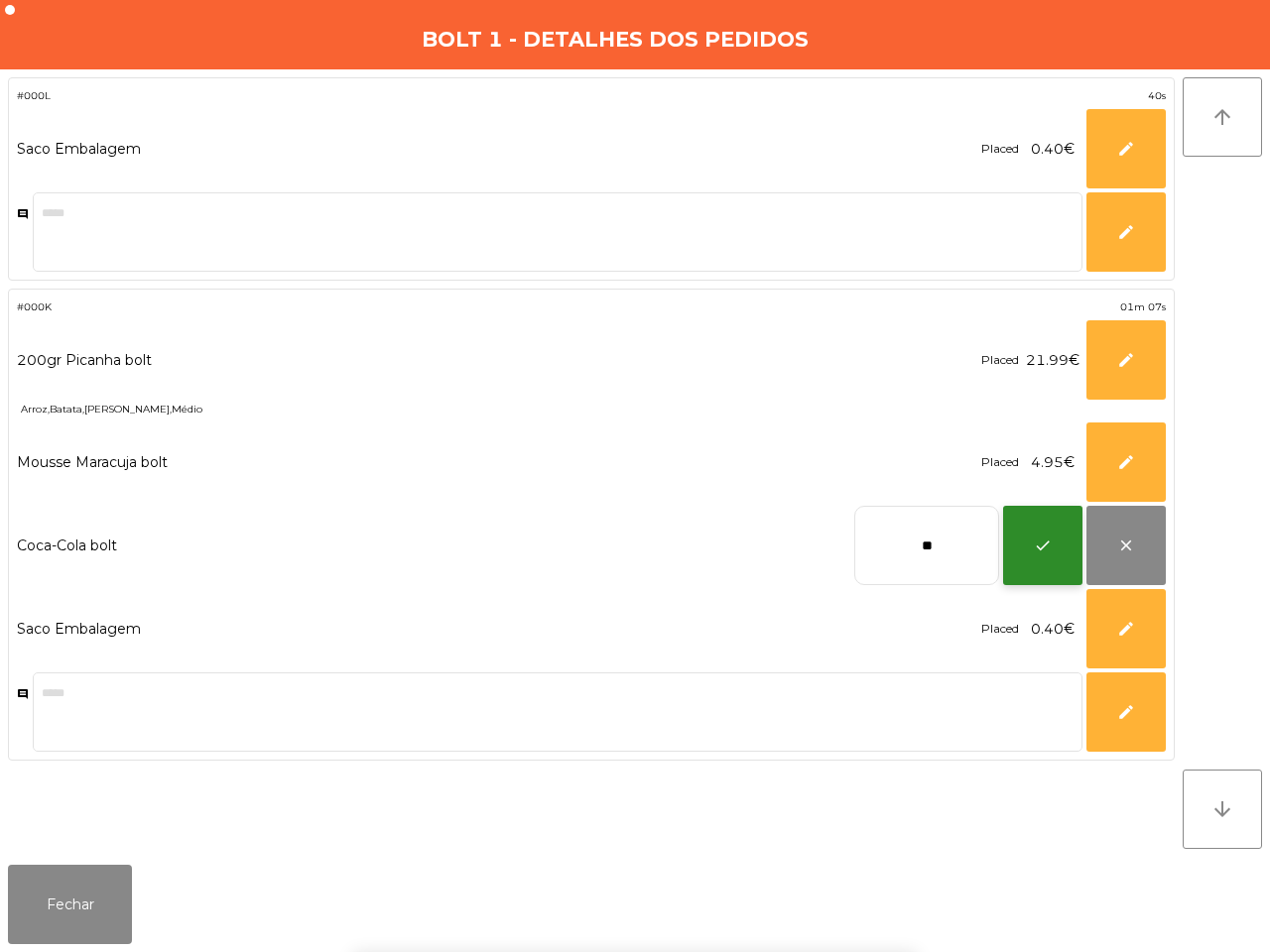click on "check" 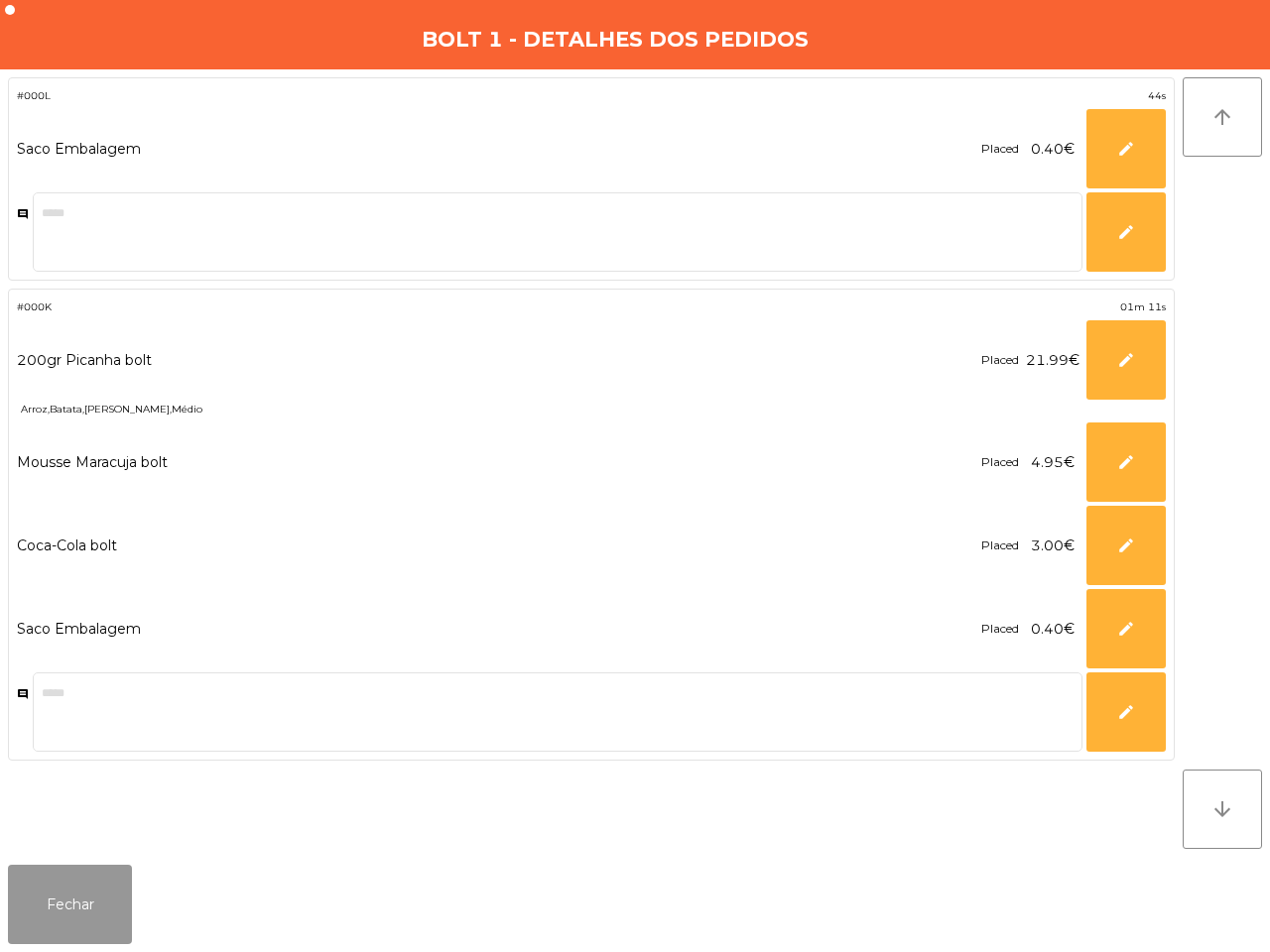click on "Fechar" 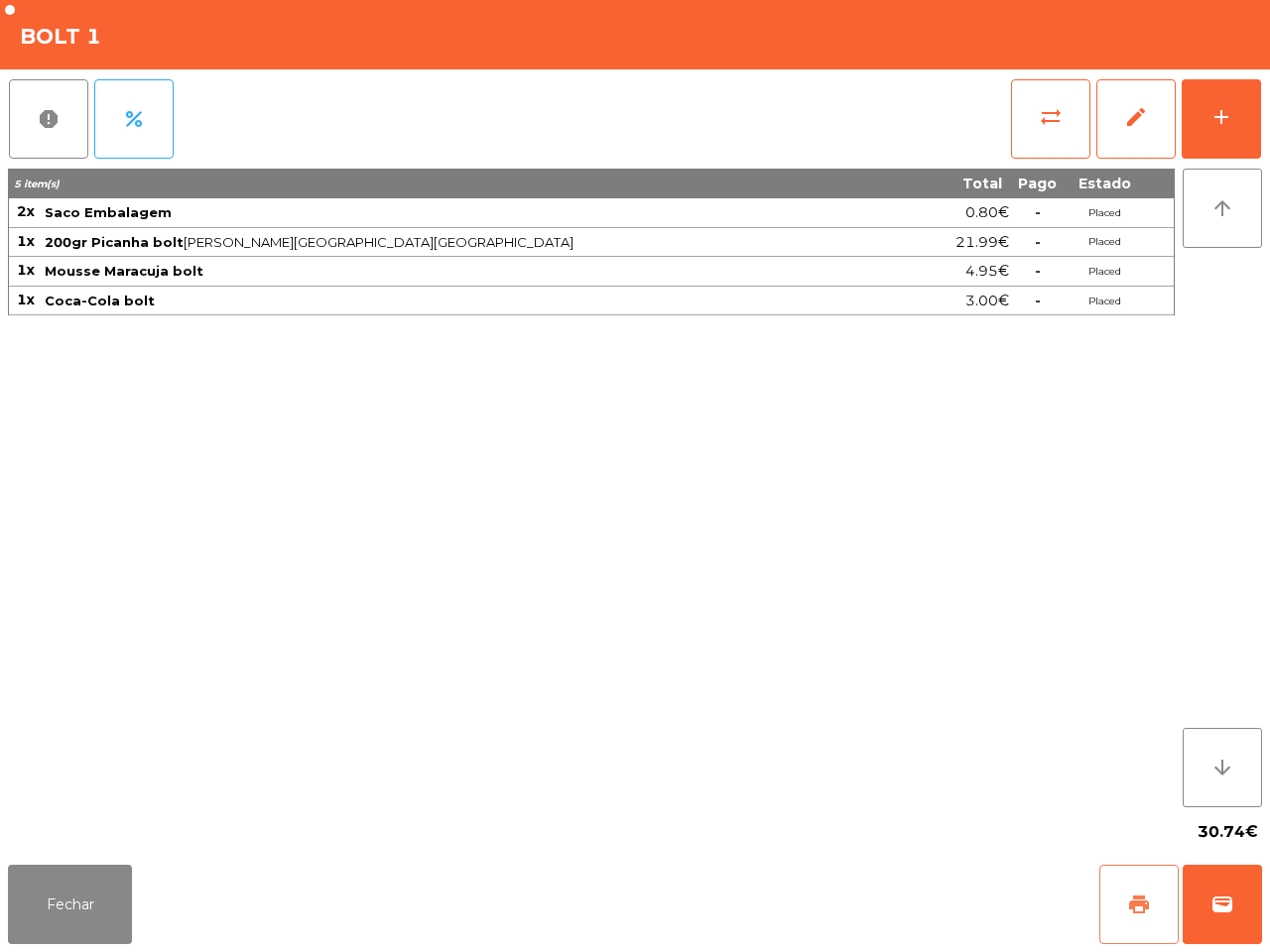 click on "print" 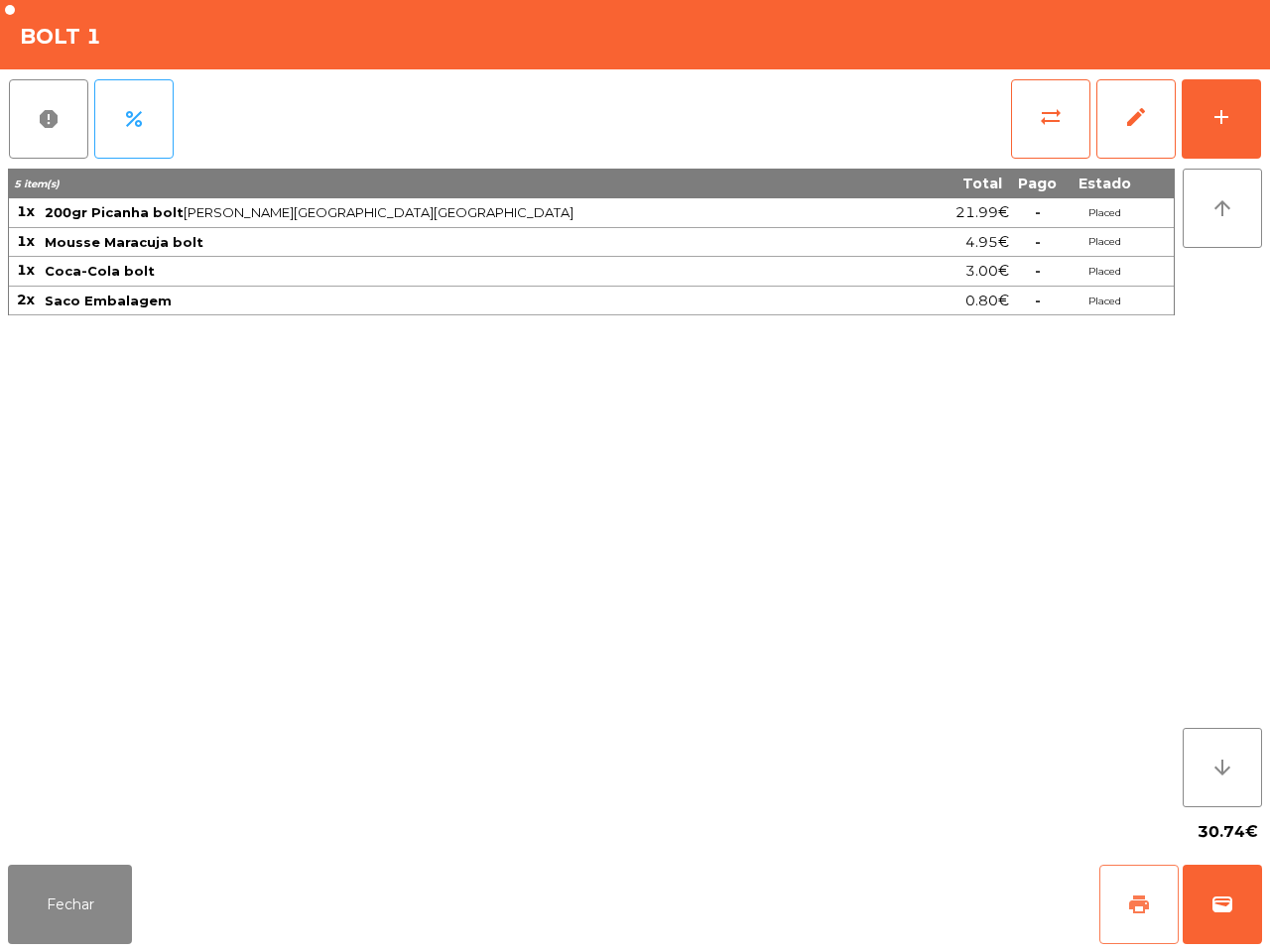 click on "print" 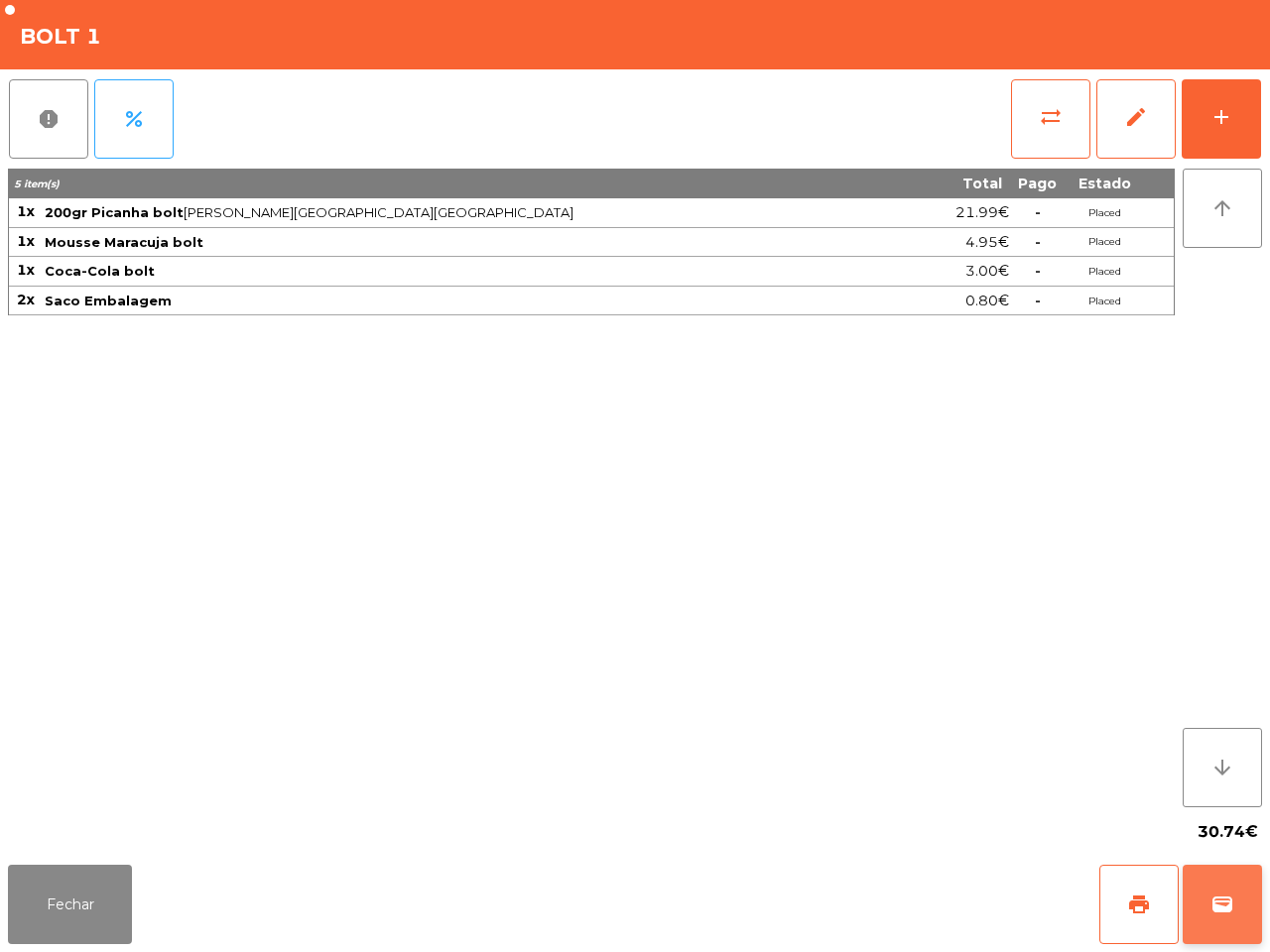 click on "wallet" 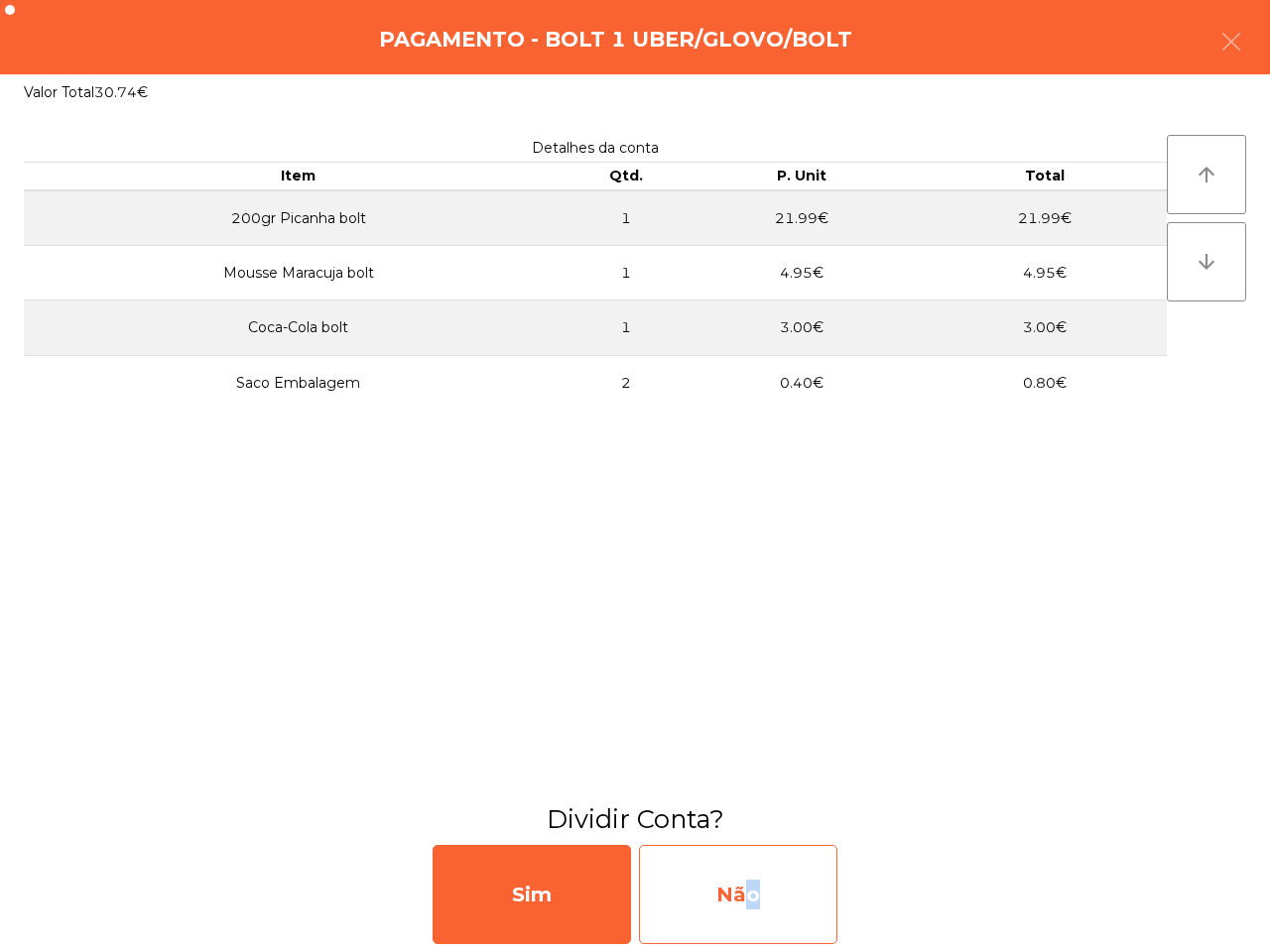 click on "Não" 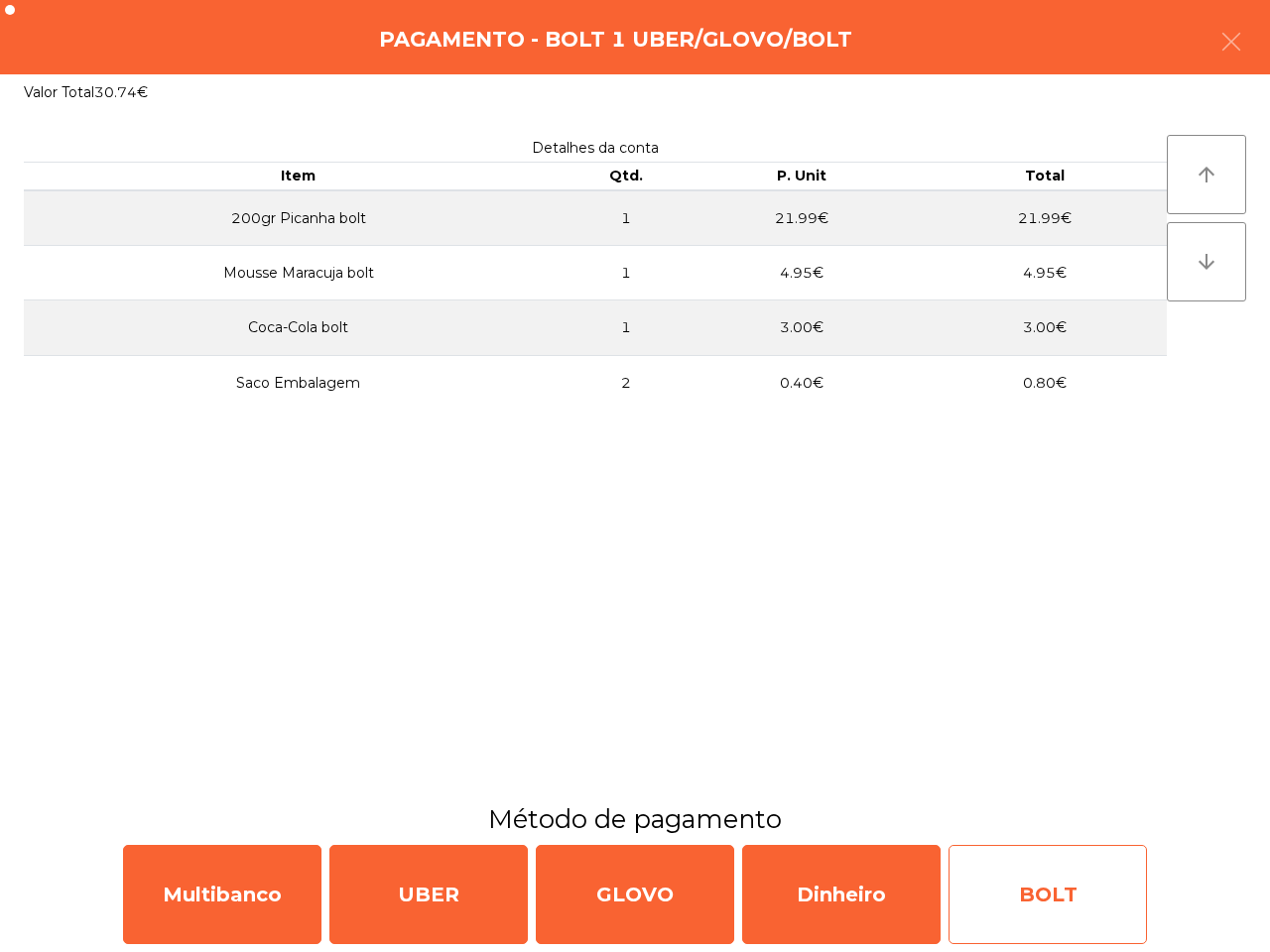 click on "BOLT" 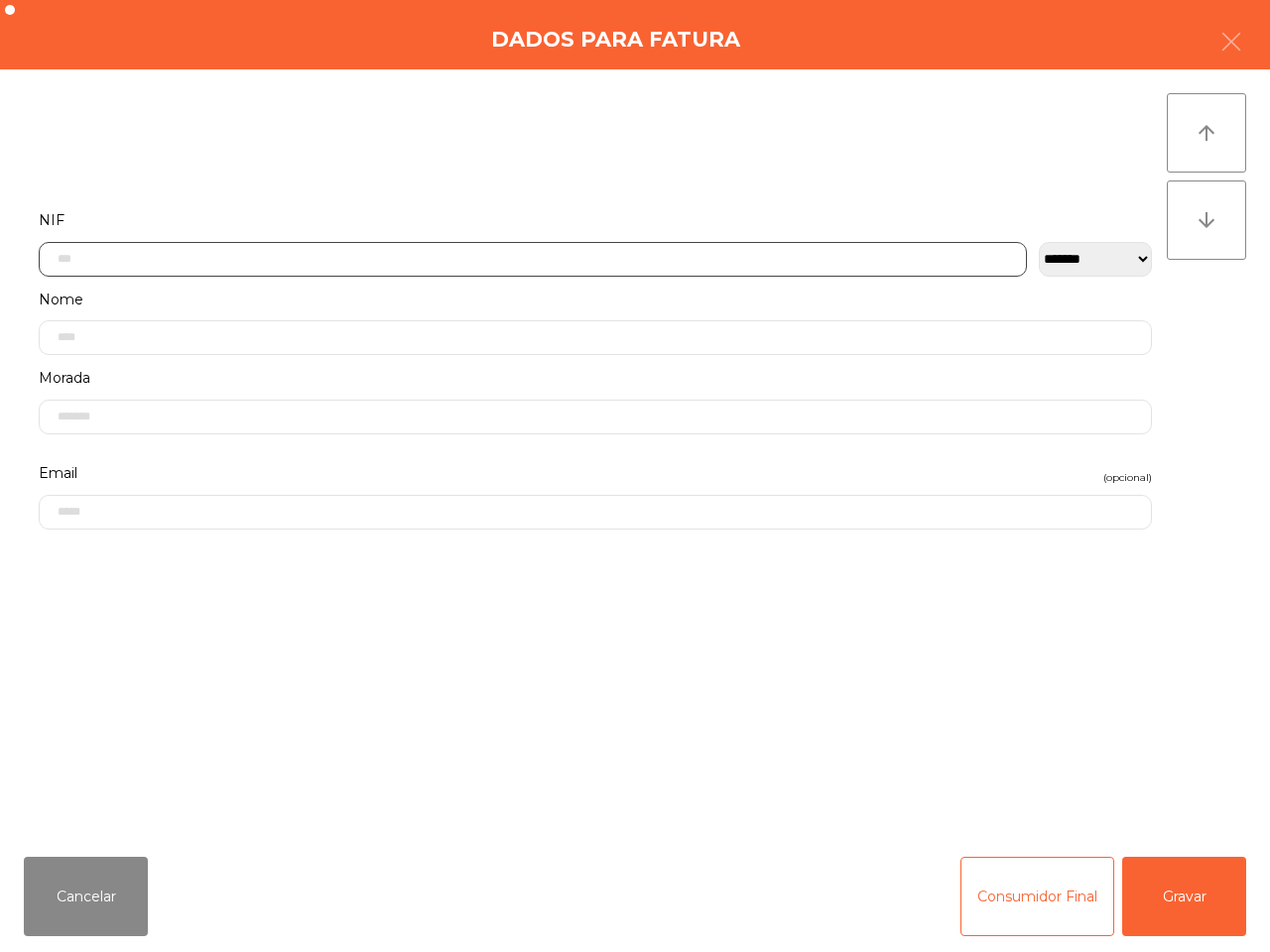 click 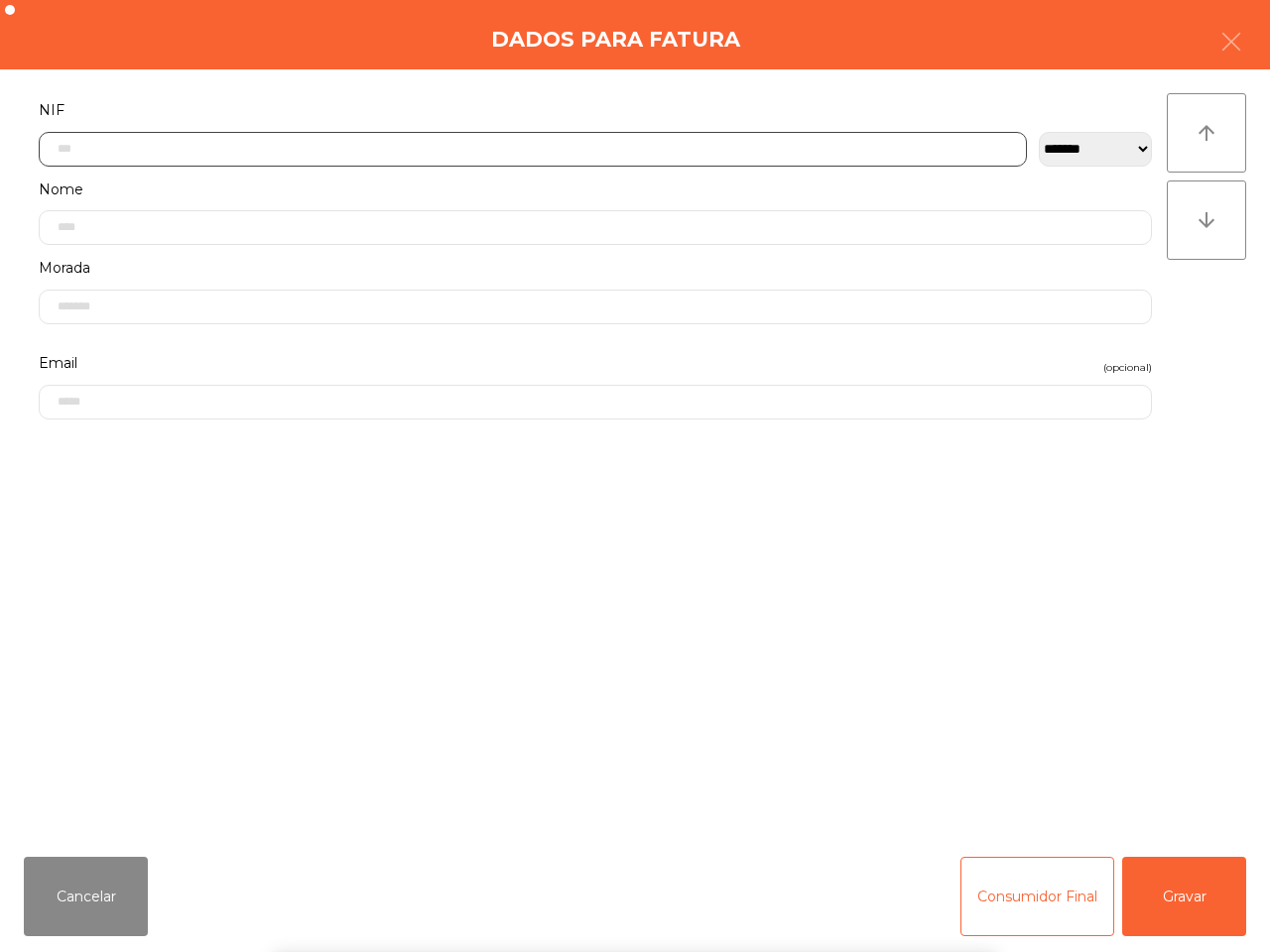 scroll, scrollTop: 111, scrollLeft: 0, axis: vertical 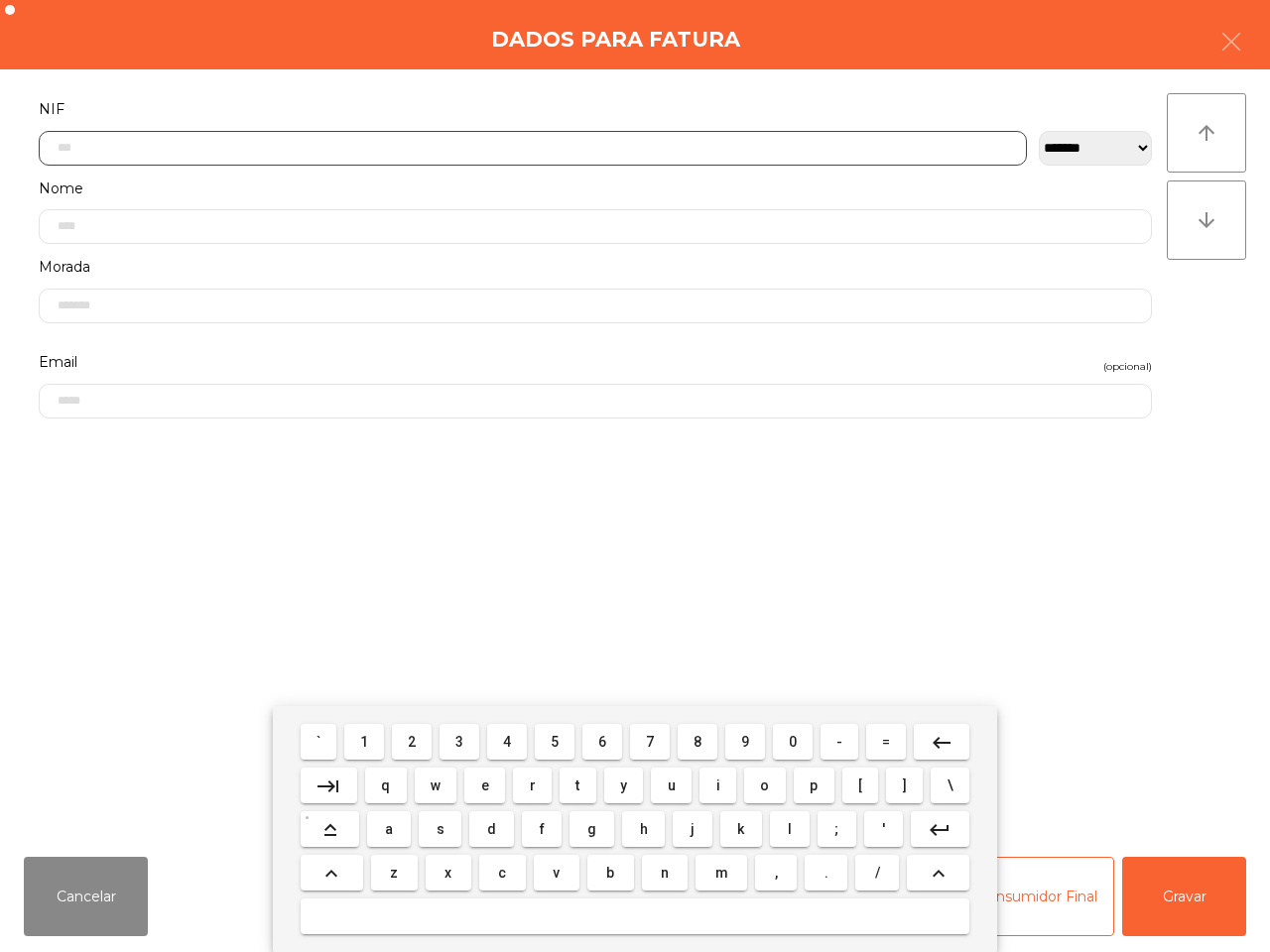 click on "3" at bounding box center [459, 742] 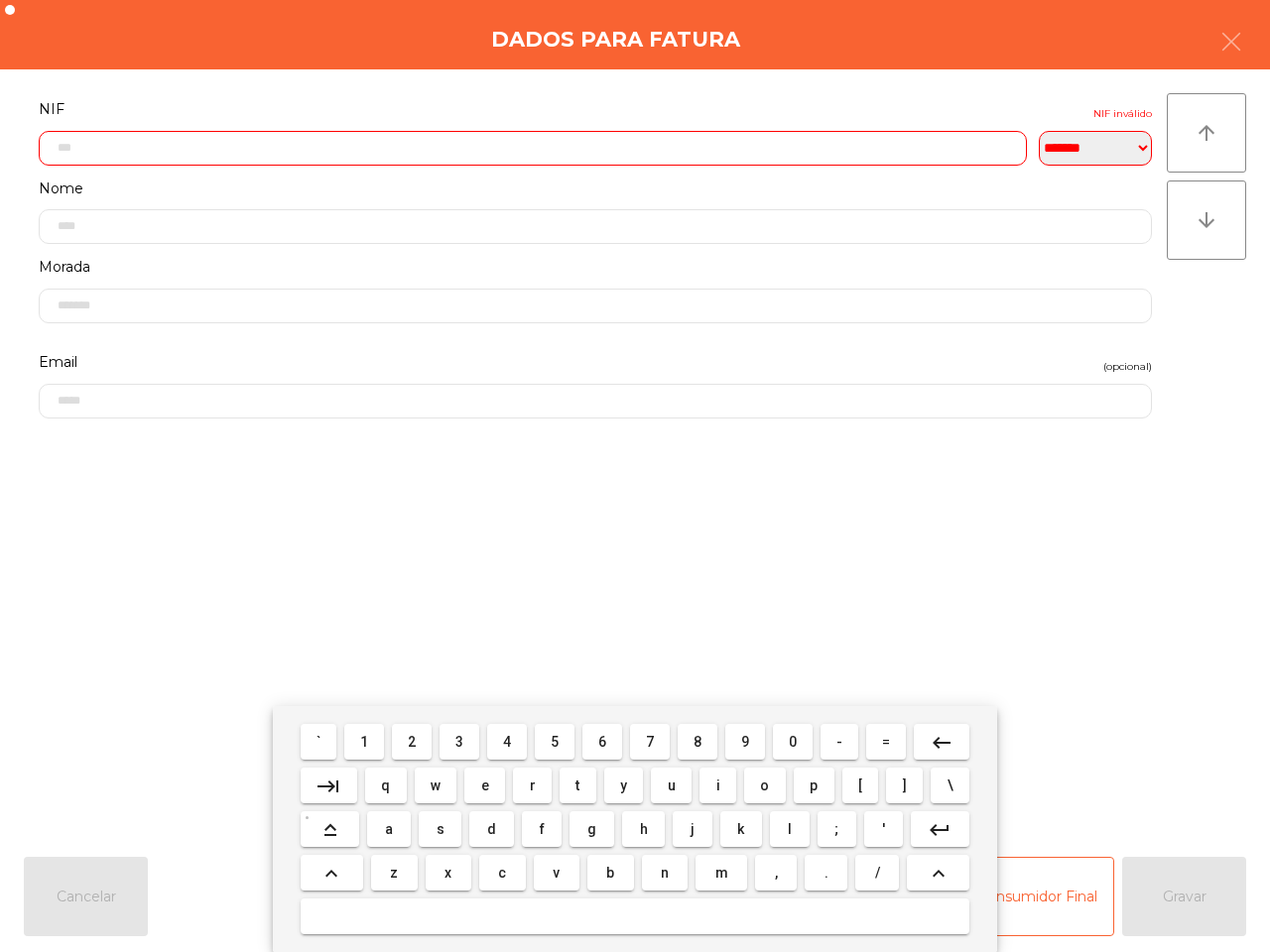 click on "1" at bounding box center (364, 742) 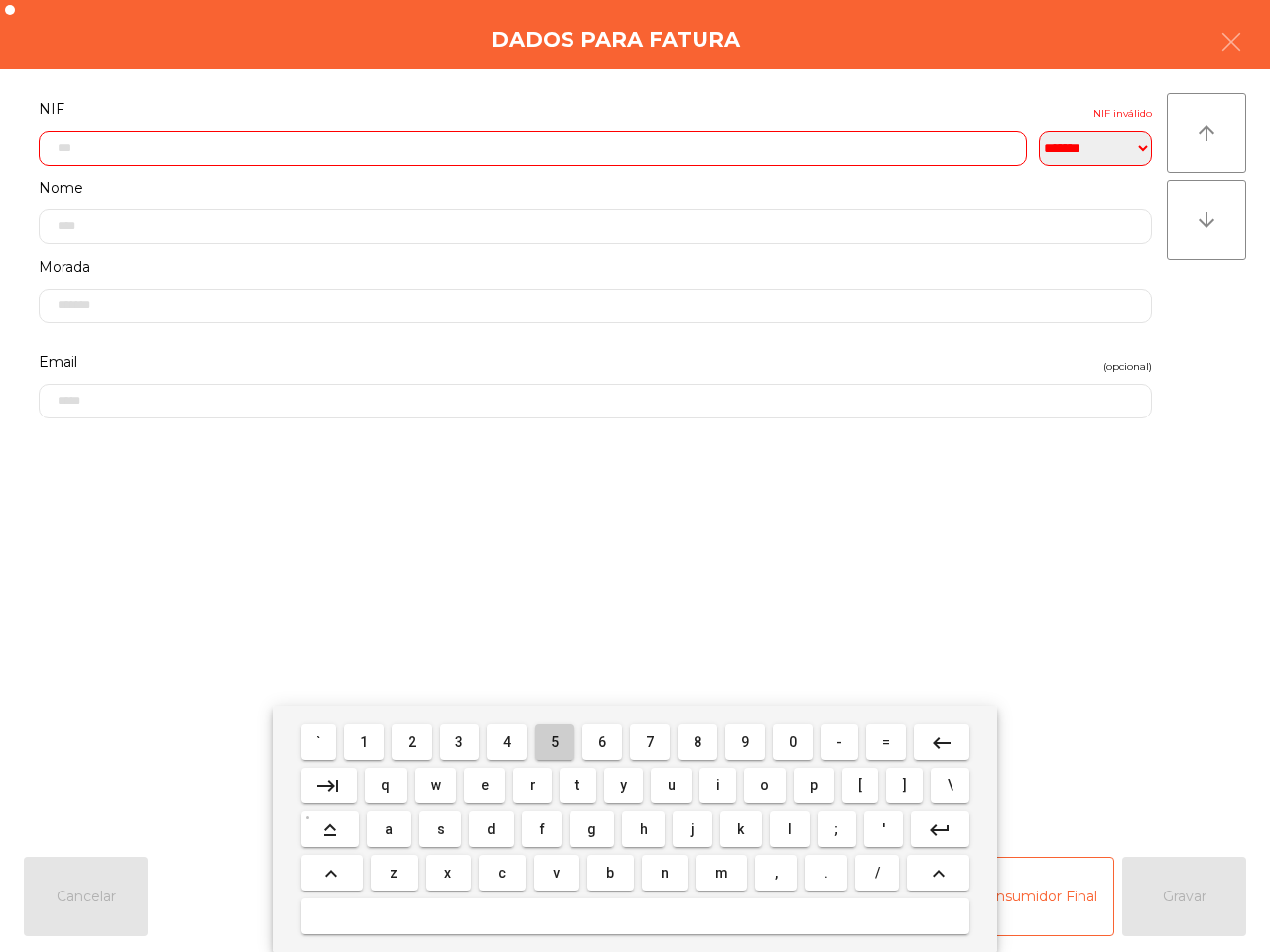 click on "5" at bounding box center (555, 742) 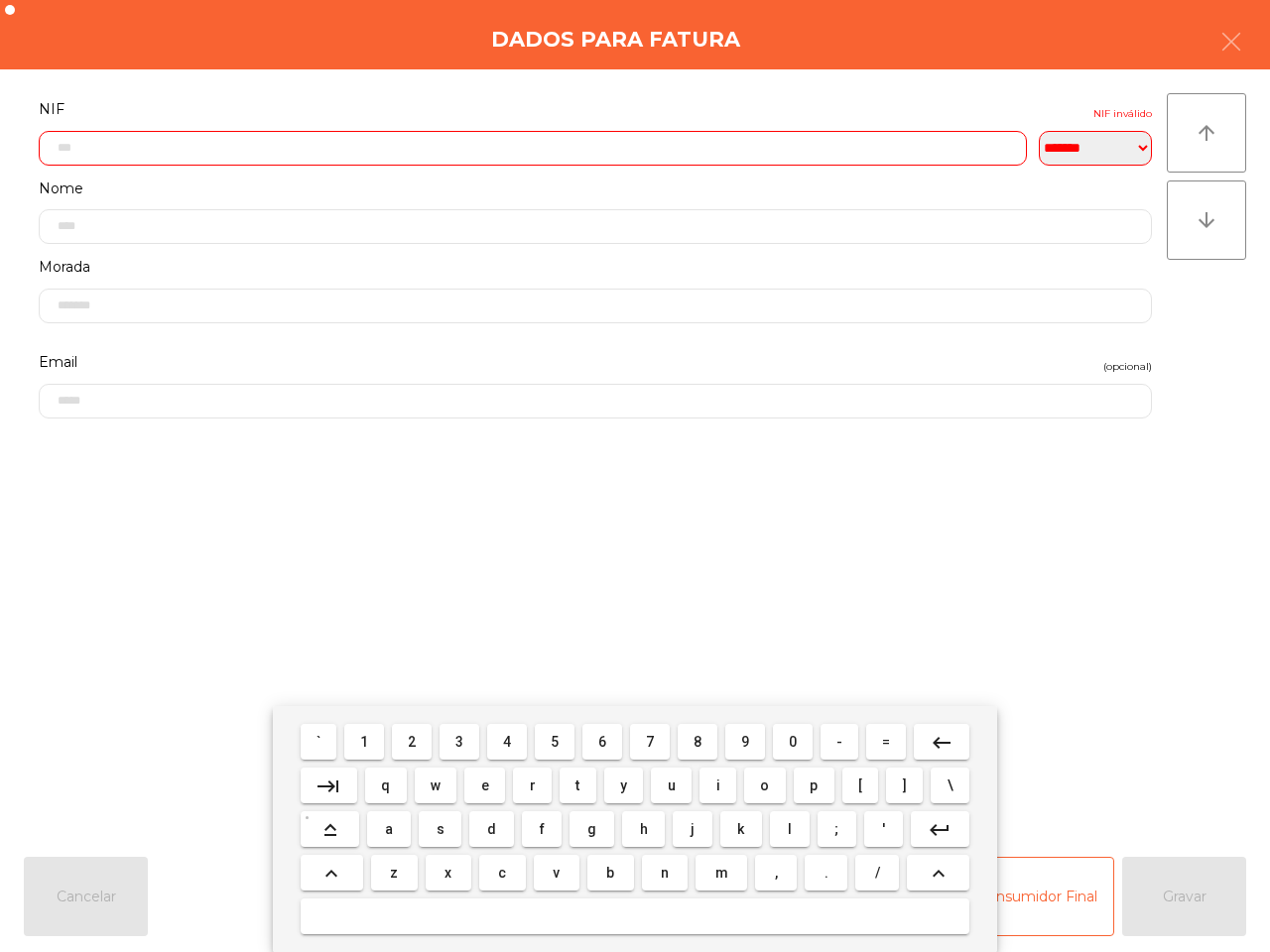 click on "4" at bounding box center [507, 742] 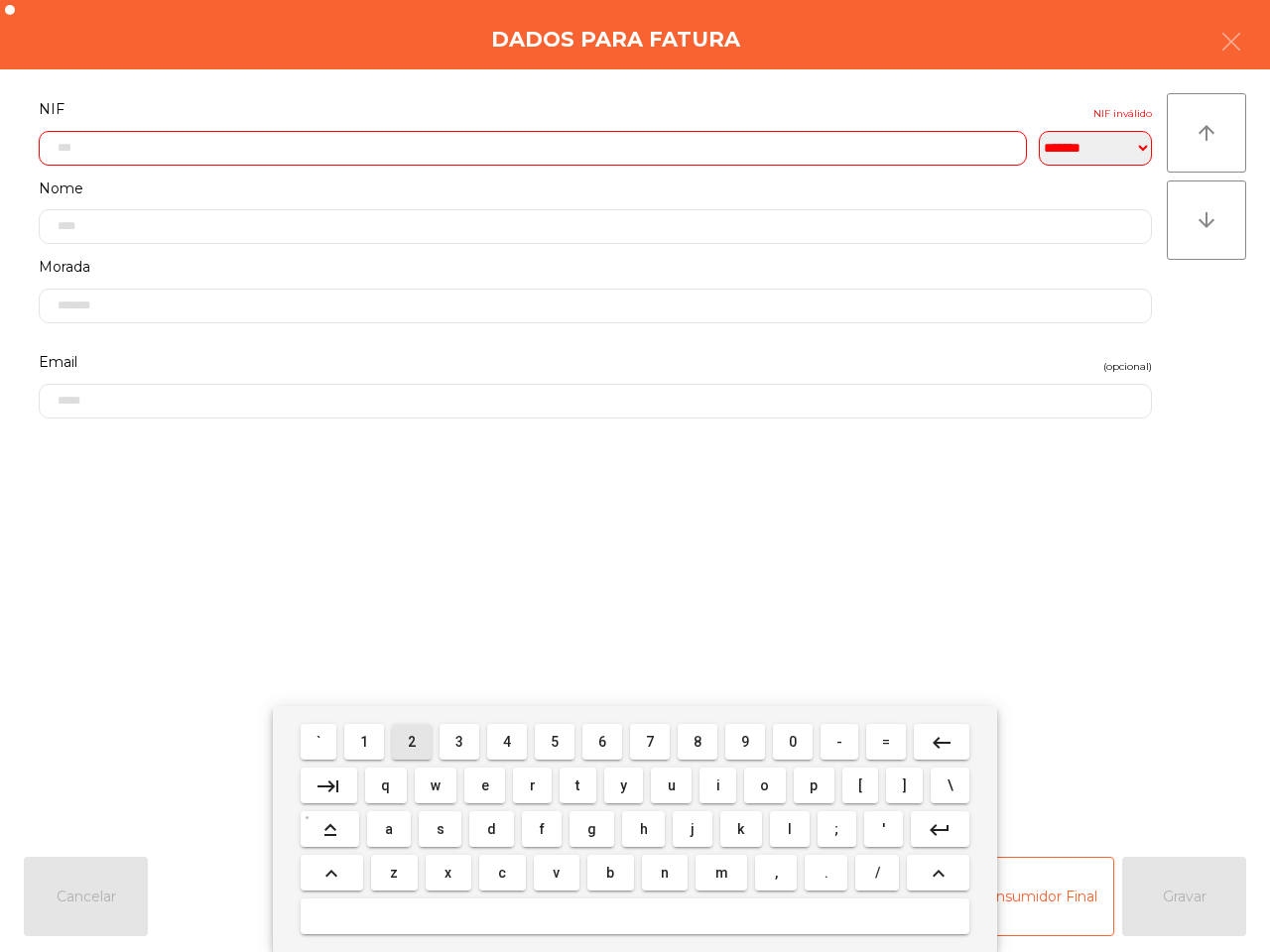 click on "2" at bounding box center [412, 742] 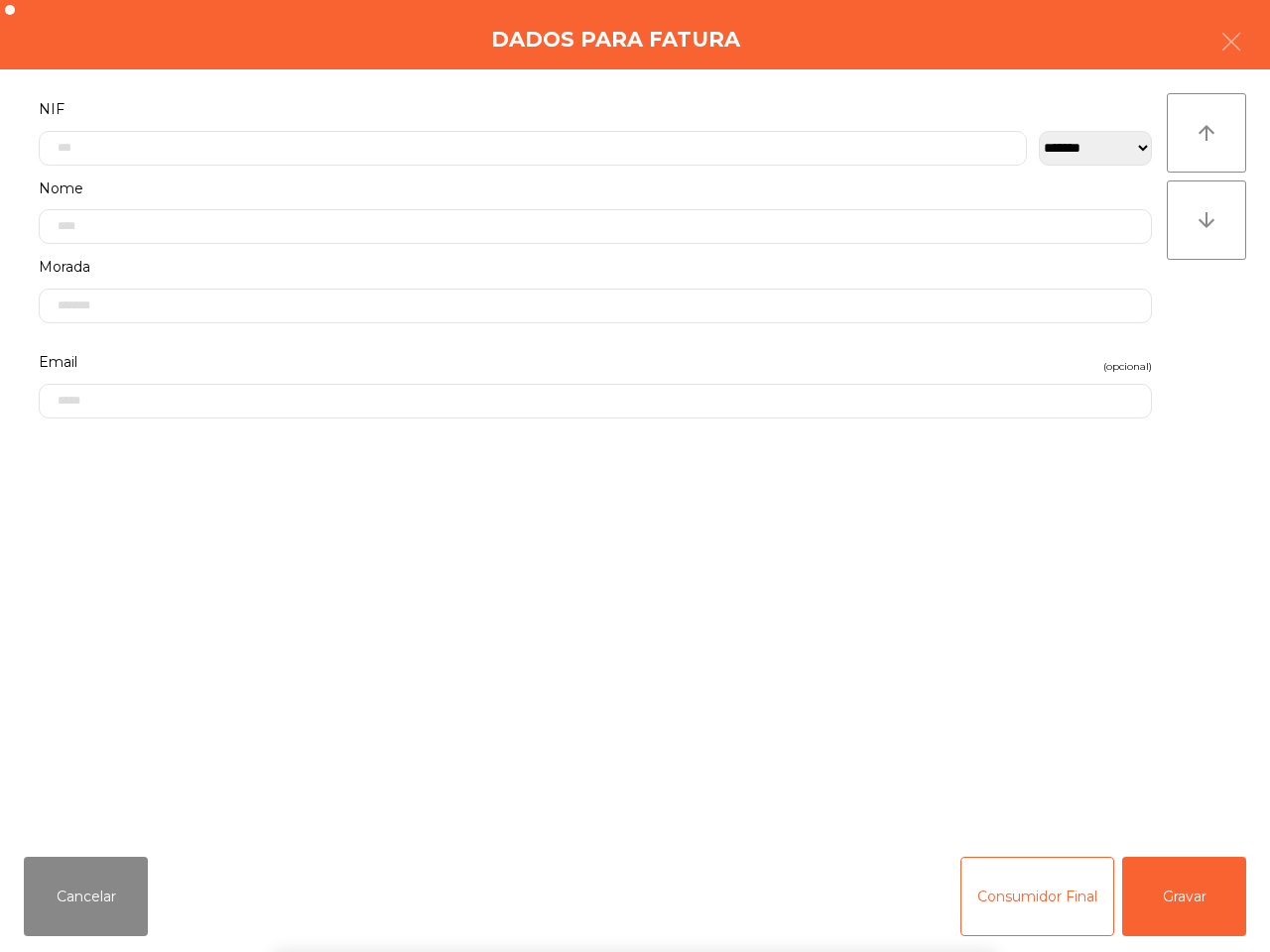 click on "` 1 2 3 4 5 6 7 8 9 0 - = keyboard_backspace keyboard_tab q w e r t y u i o p [ ] \ keyboard_capslock a s d f g h j k l ; ' keyboard_return keyboard_arrow_up z x c v b n m , . / keyboard_arrow_up" at bounding box center [635, 829] 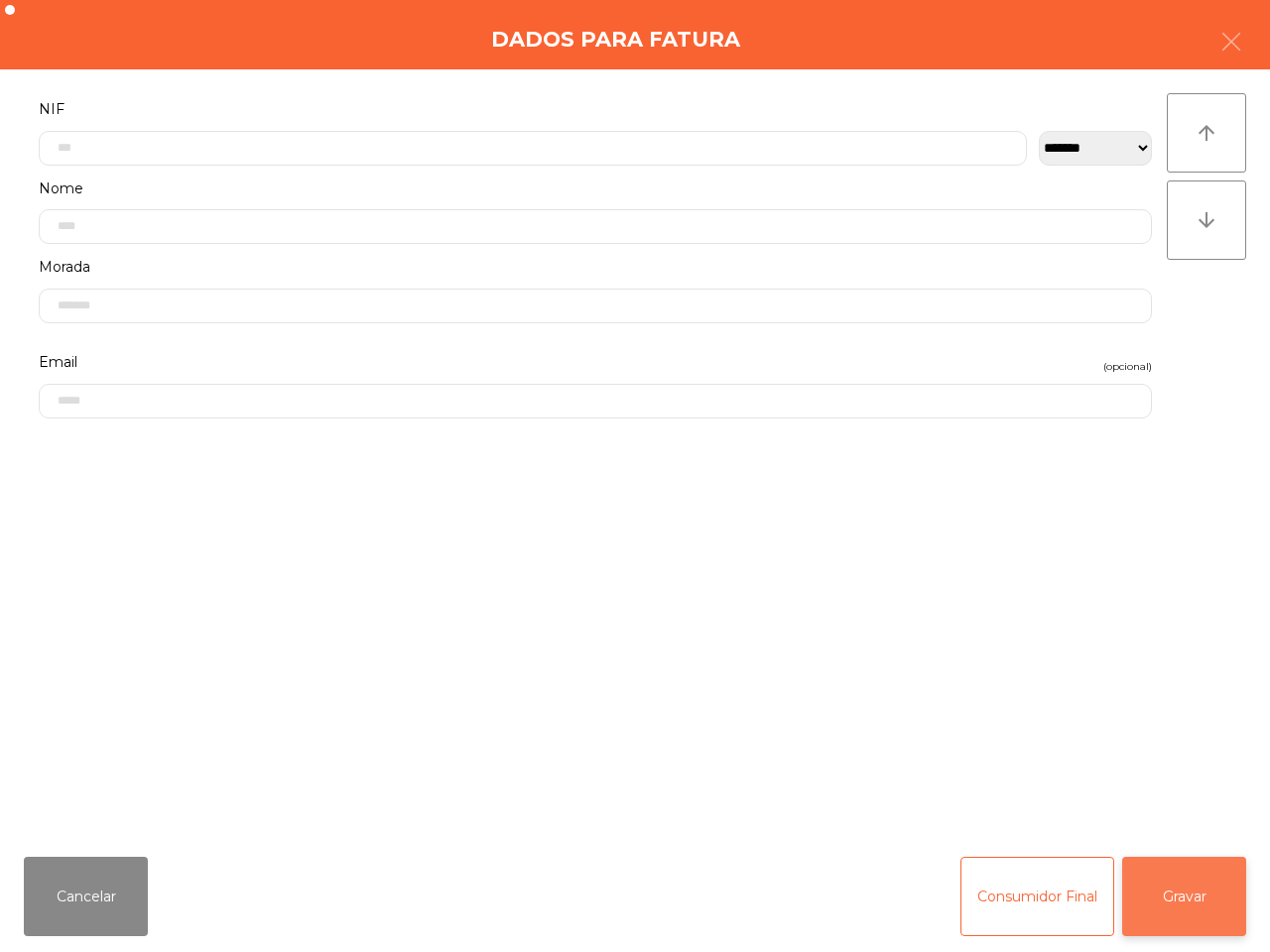 click on "Gravar" 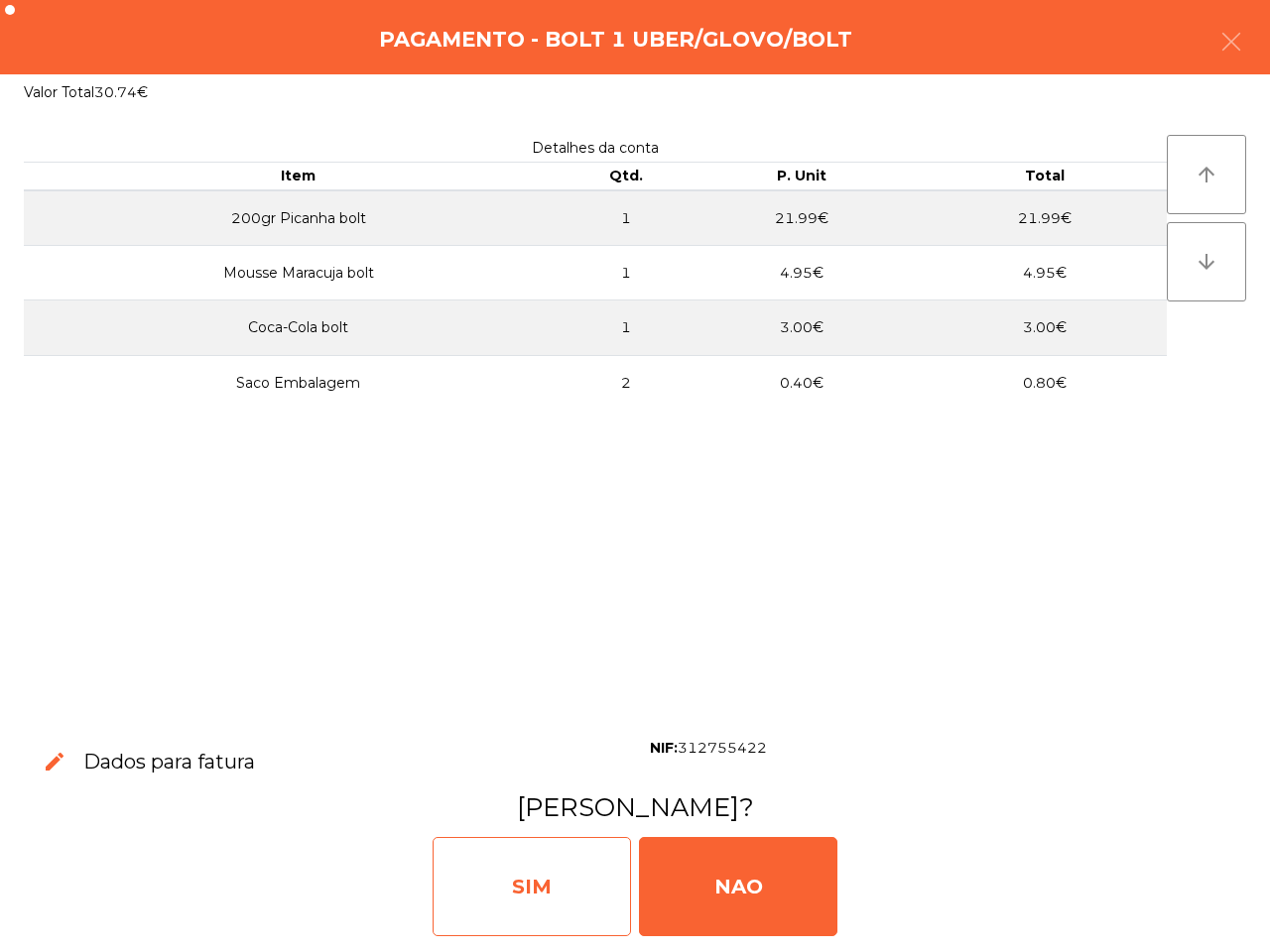 click on "SIM" 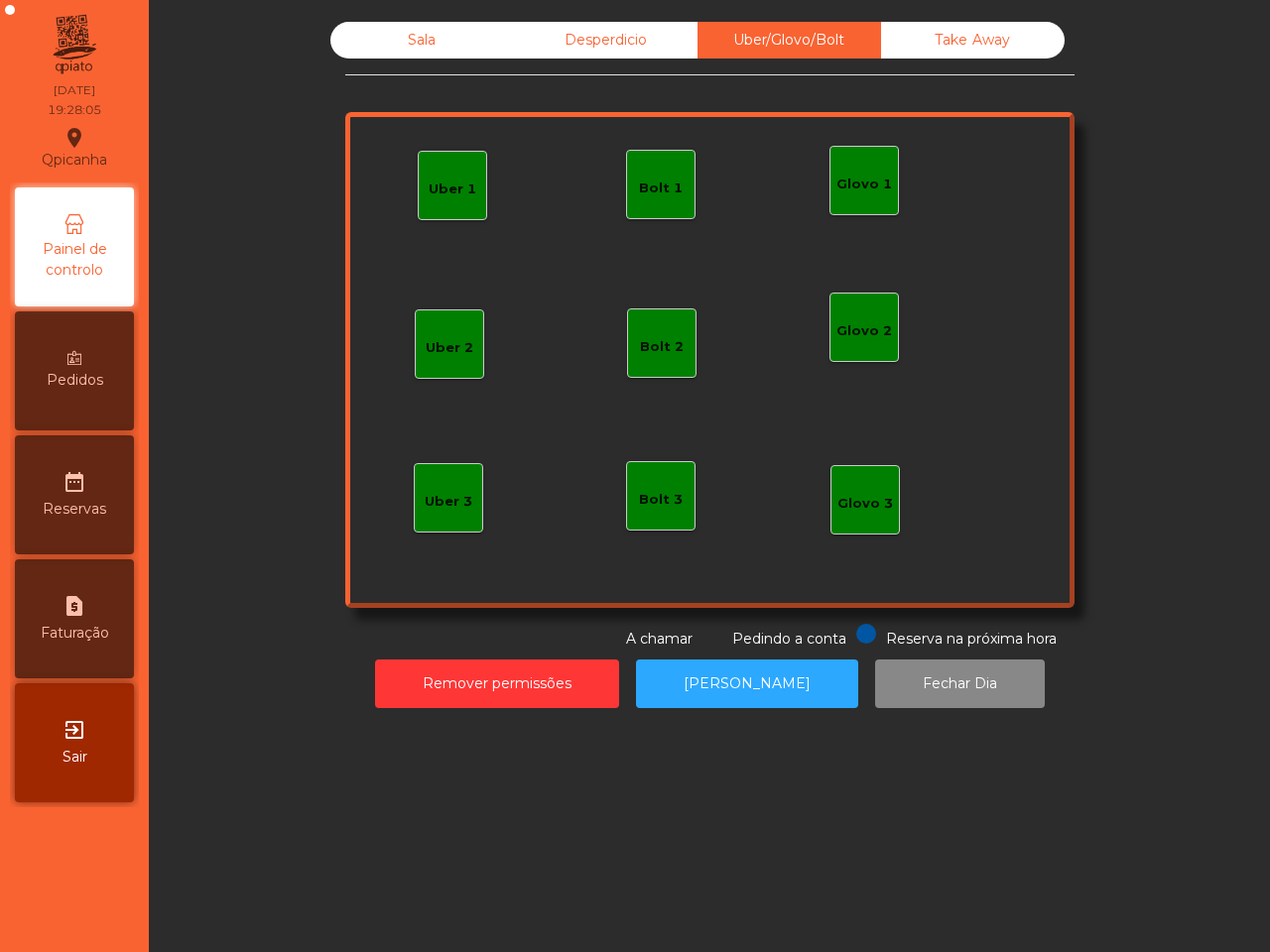 click on "Pedidos" at bounding box center (74, 380) 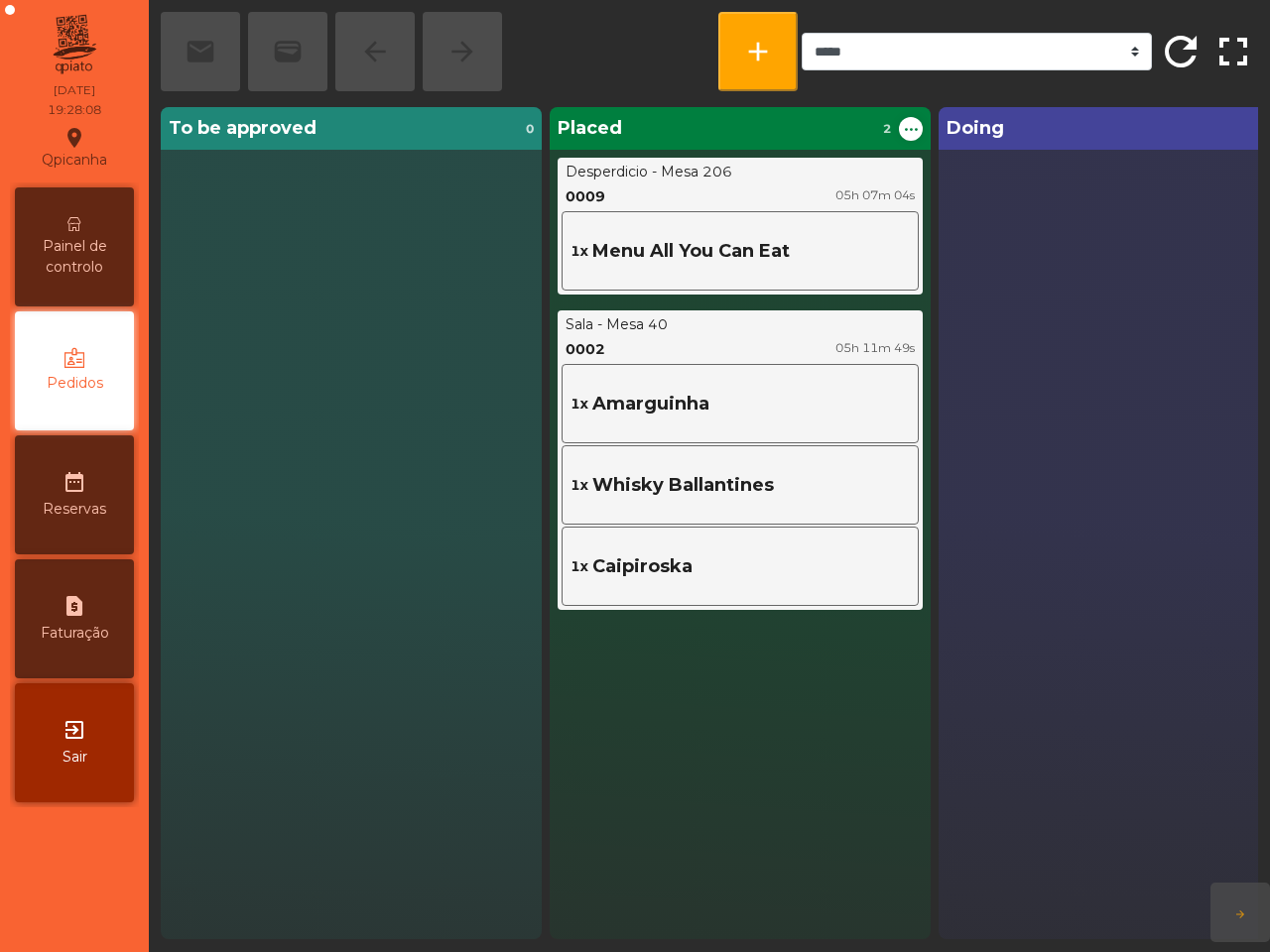 click on "Faturação" at bounding box center [74, 633] 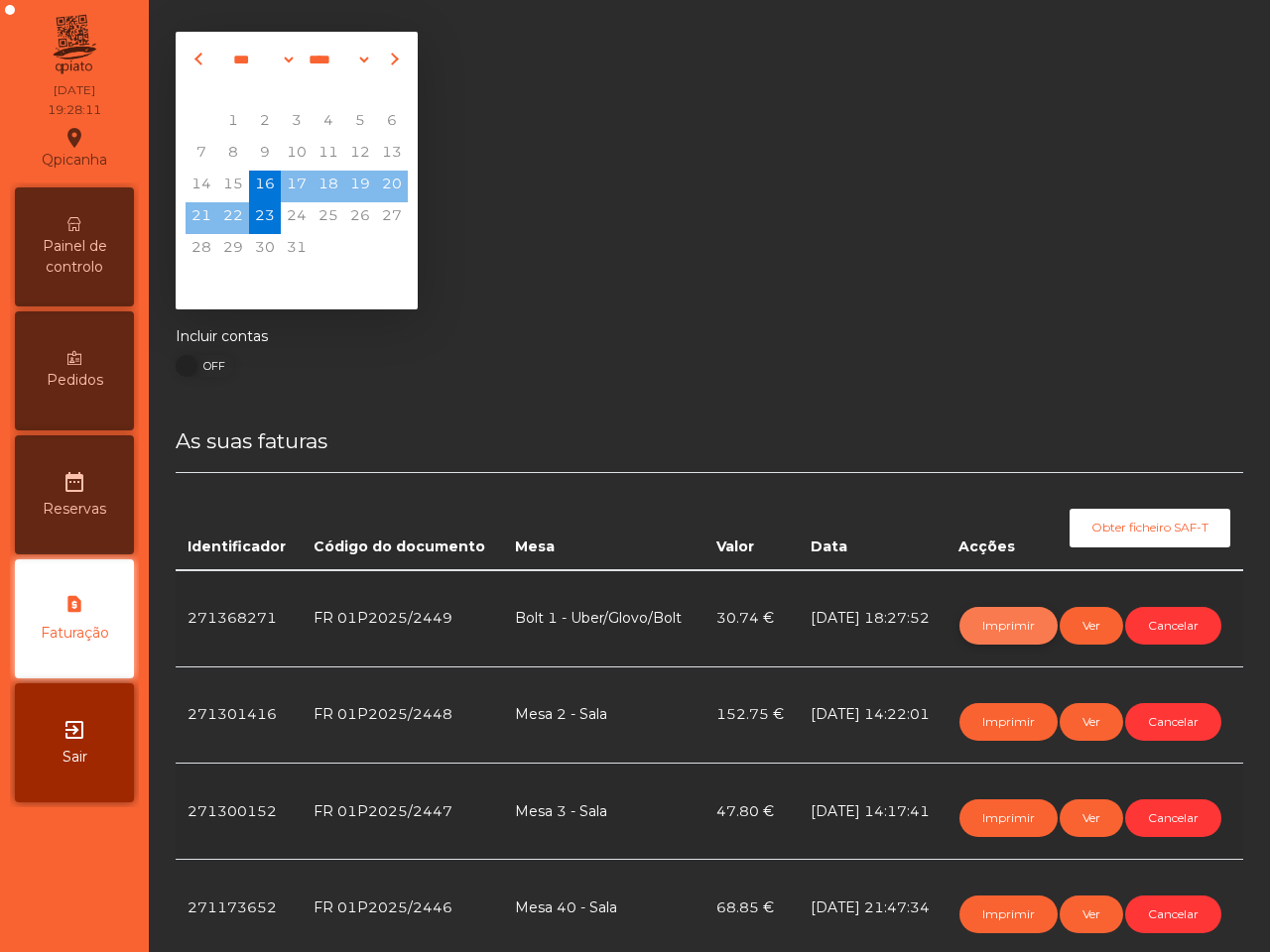 click on "Imprimir" 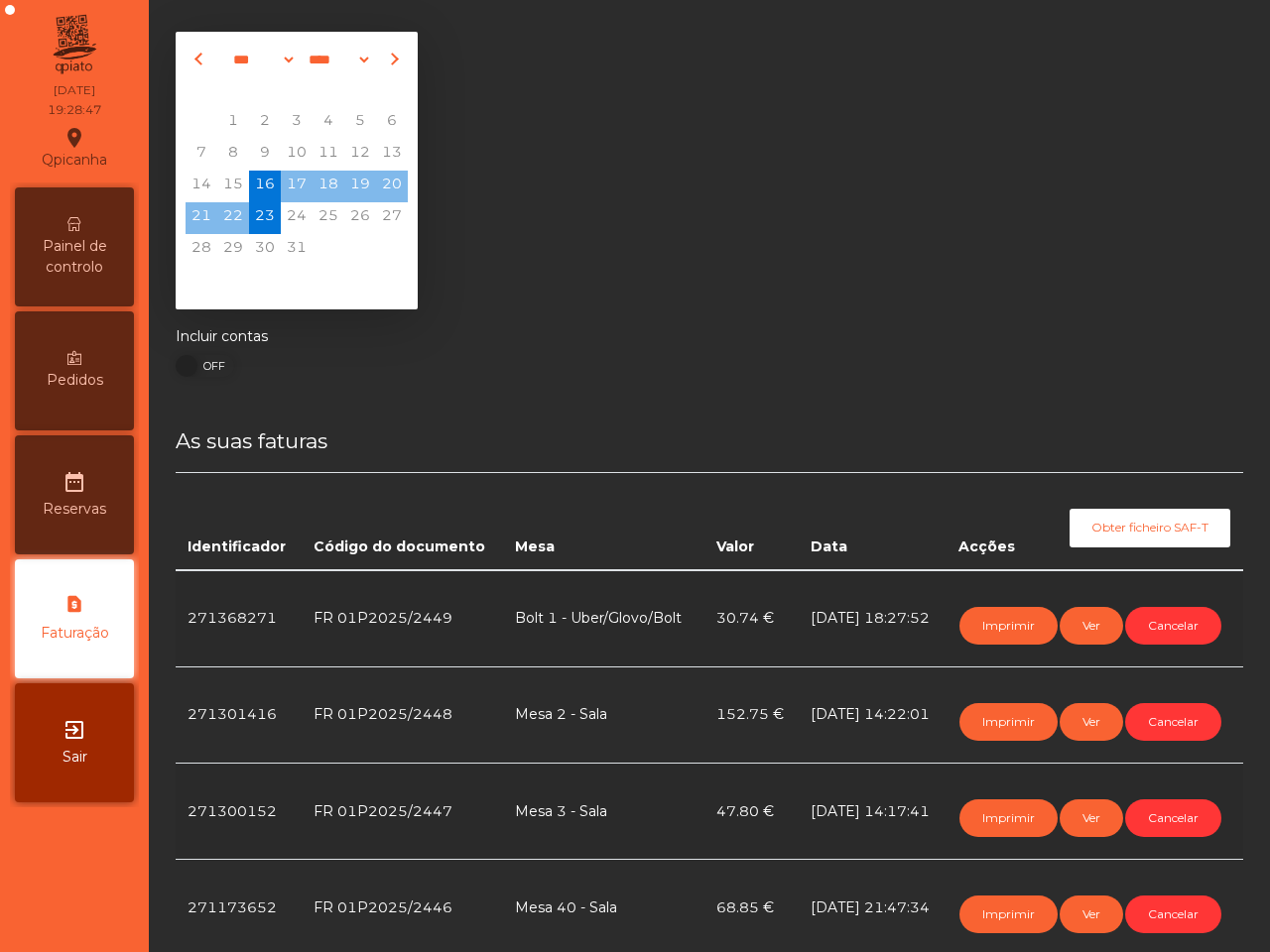 click on "Painel de controlo" at bounding box center [74, 247] 